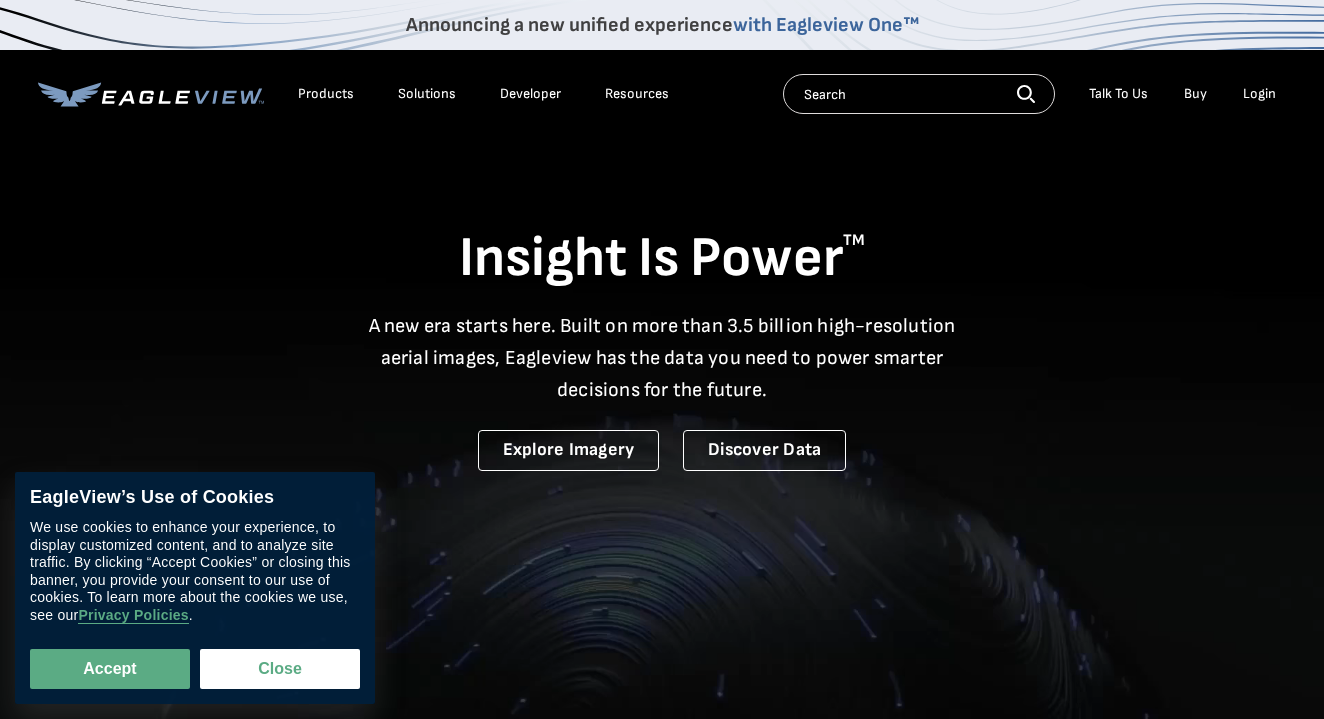 scroll, scrollTop: 0, scrollLeft: 0, axis: both 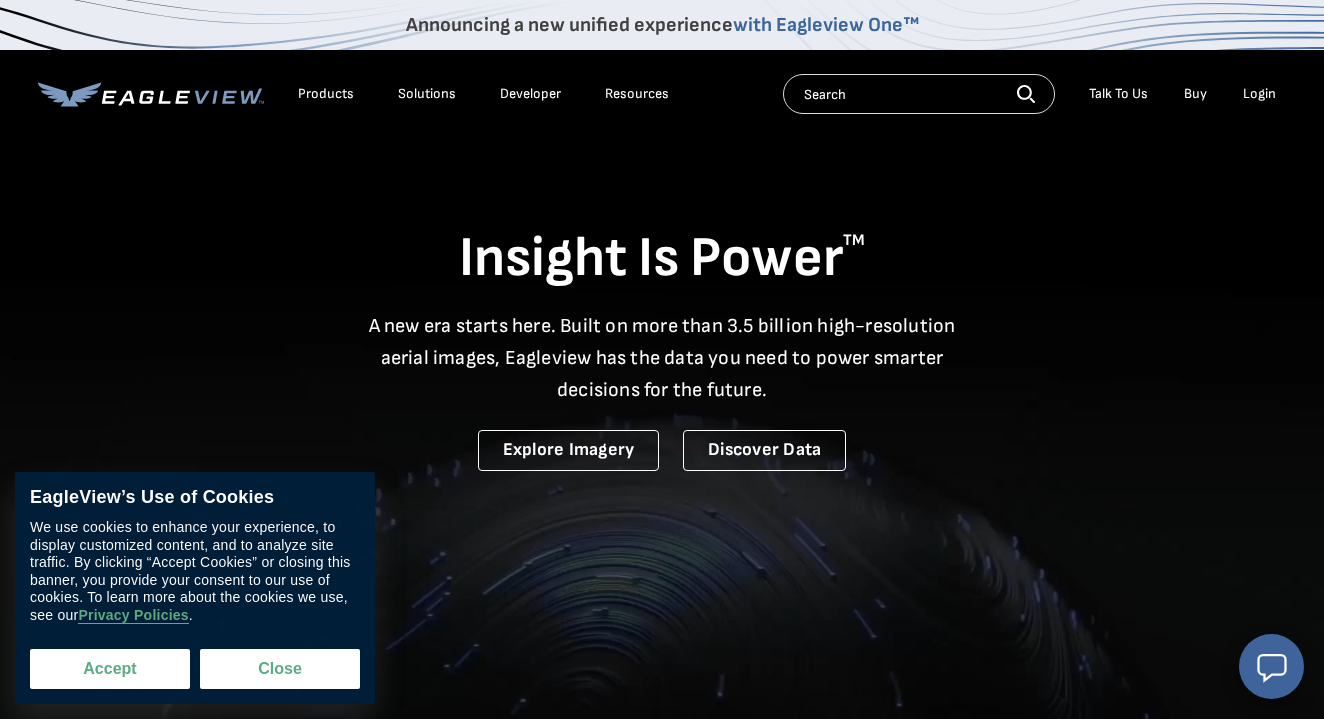 click on "Accept" at bounding box center [110, 669] 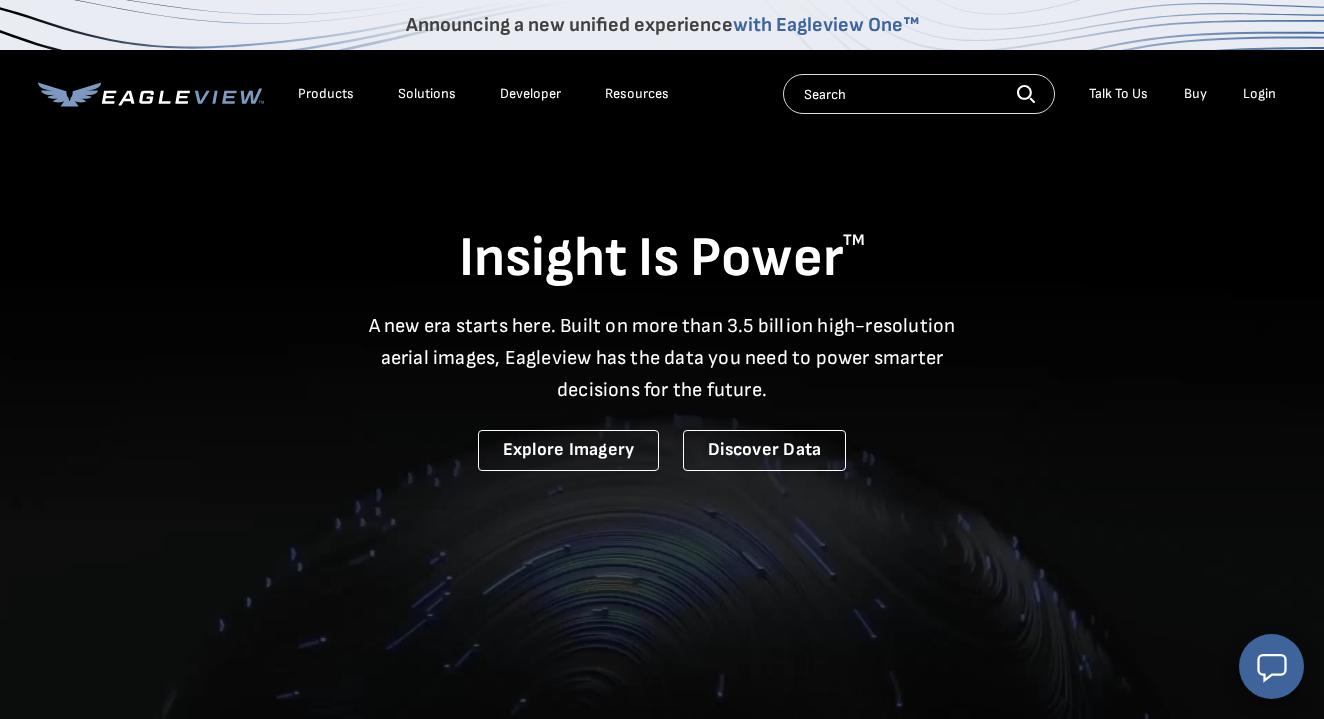 checkbox on "true" 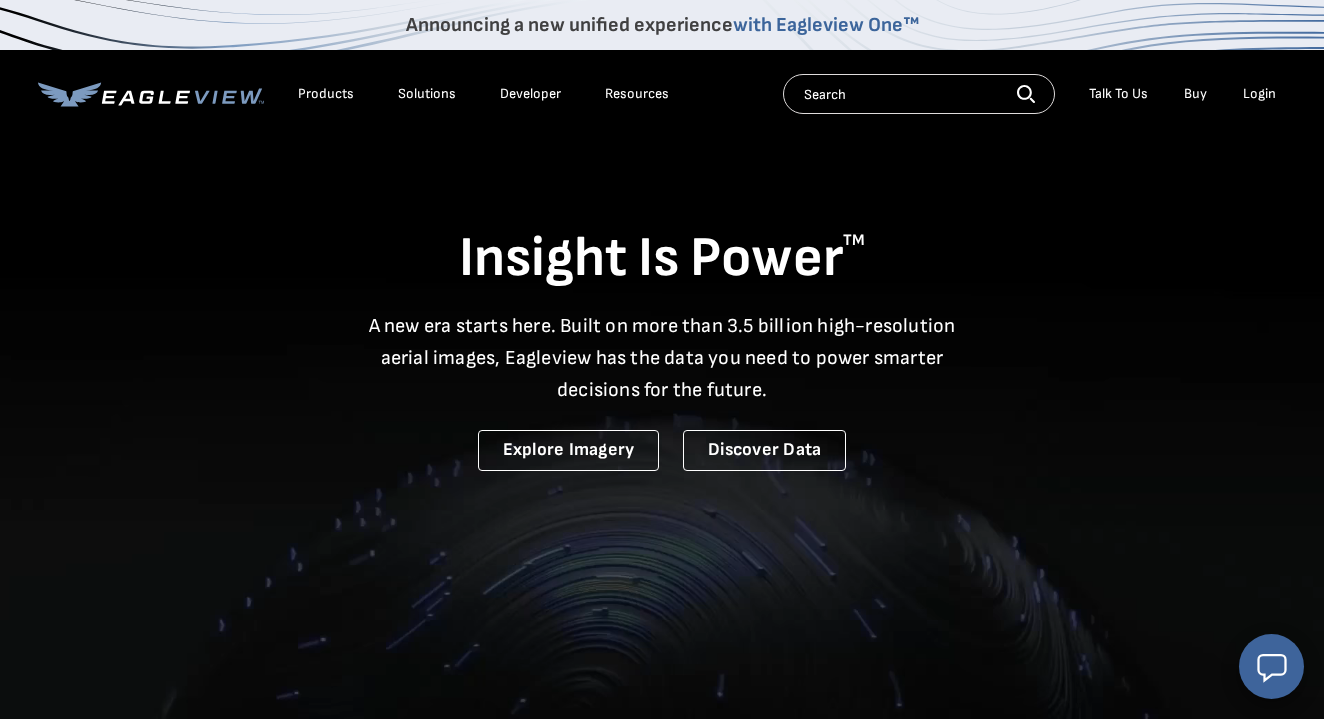 click on "Login" at bounding box center (1259, 94) 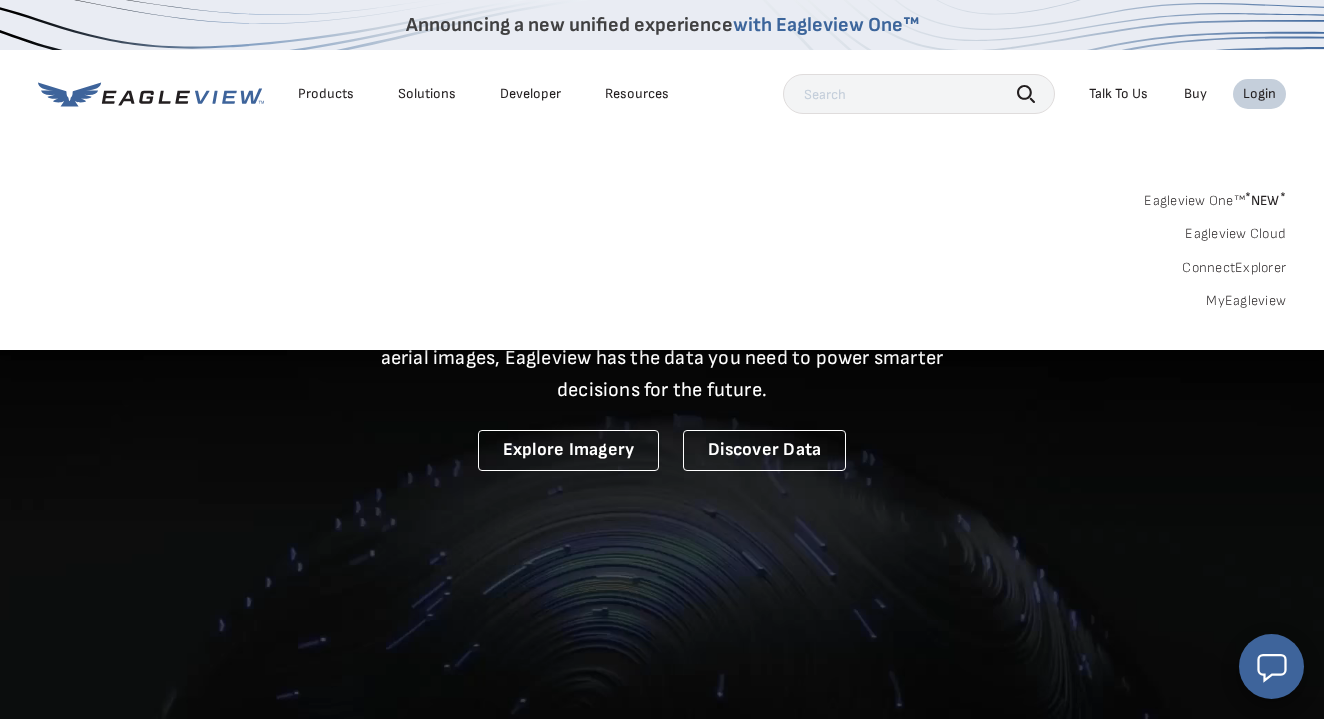 click on "Login" at bounding box center [1259, 94] 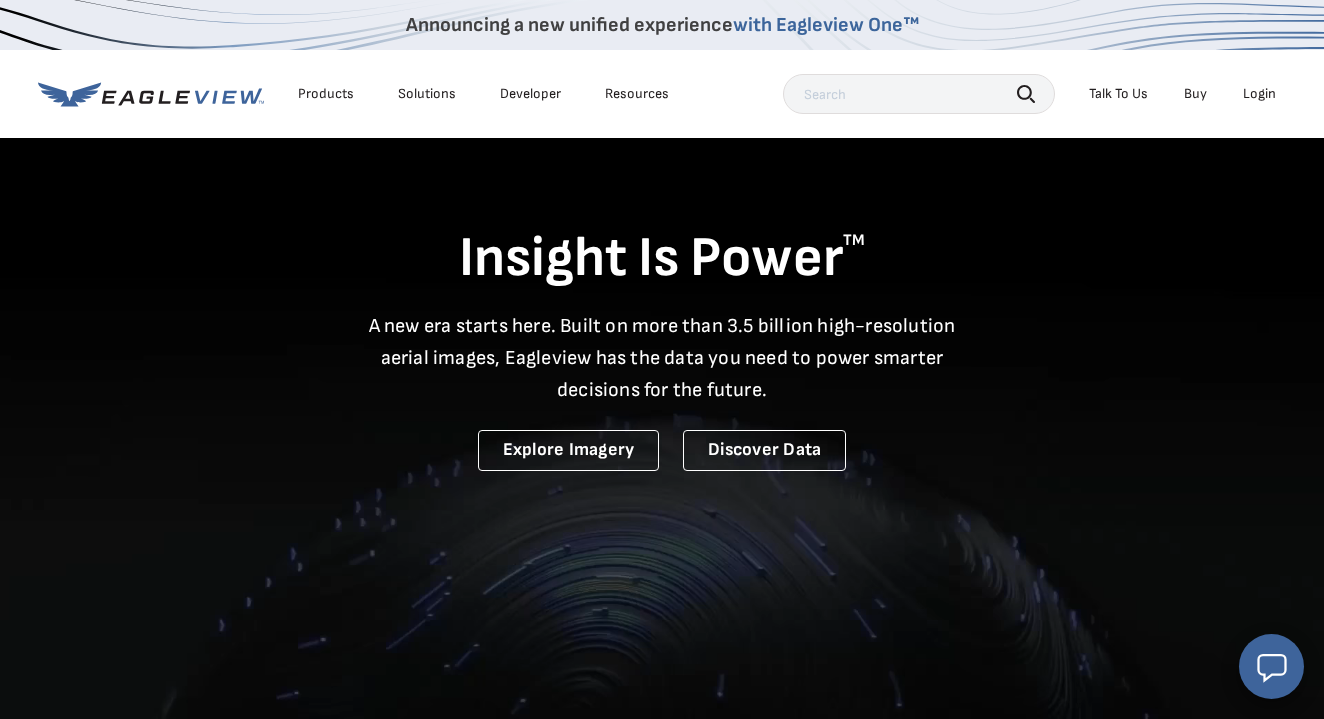 click on "Login" at bounding box center [1259, 94] 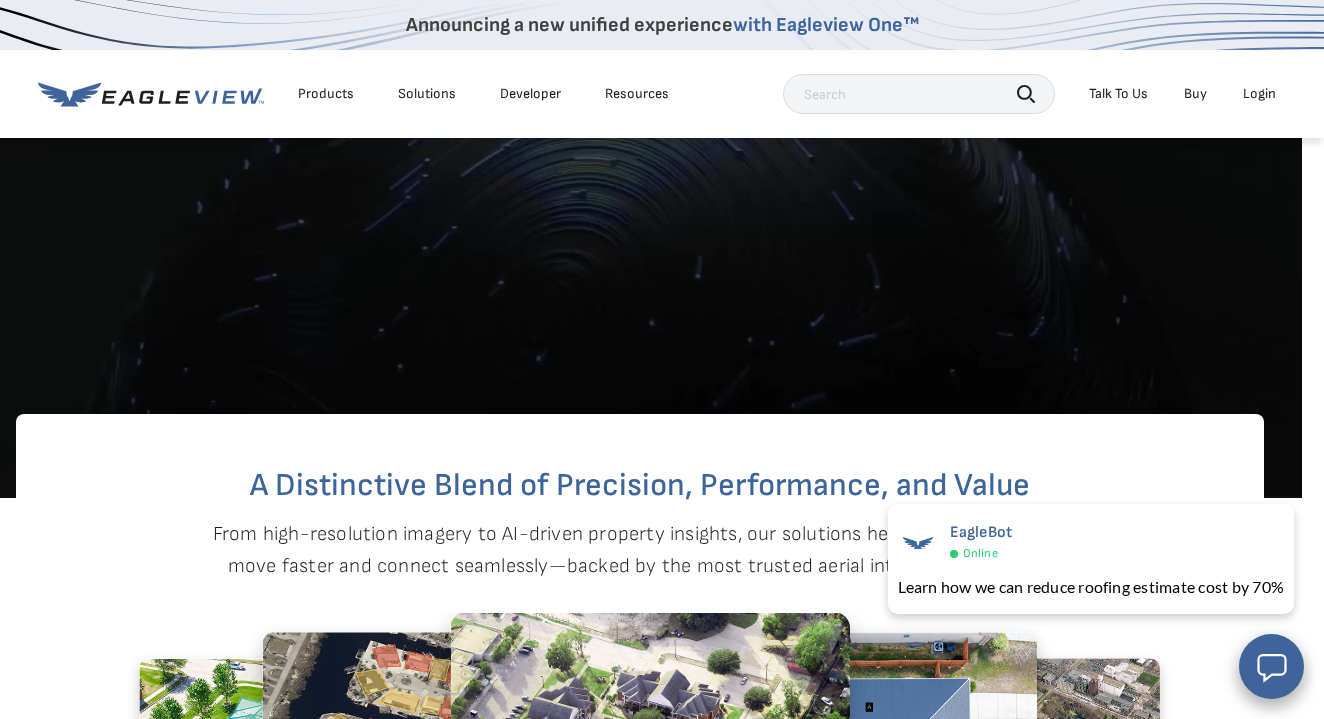 scroll, scrollTop: 371, scrollLeft: 22, axis: both 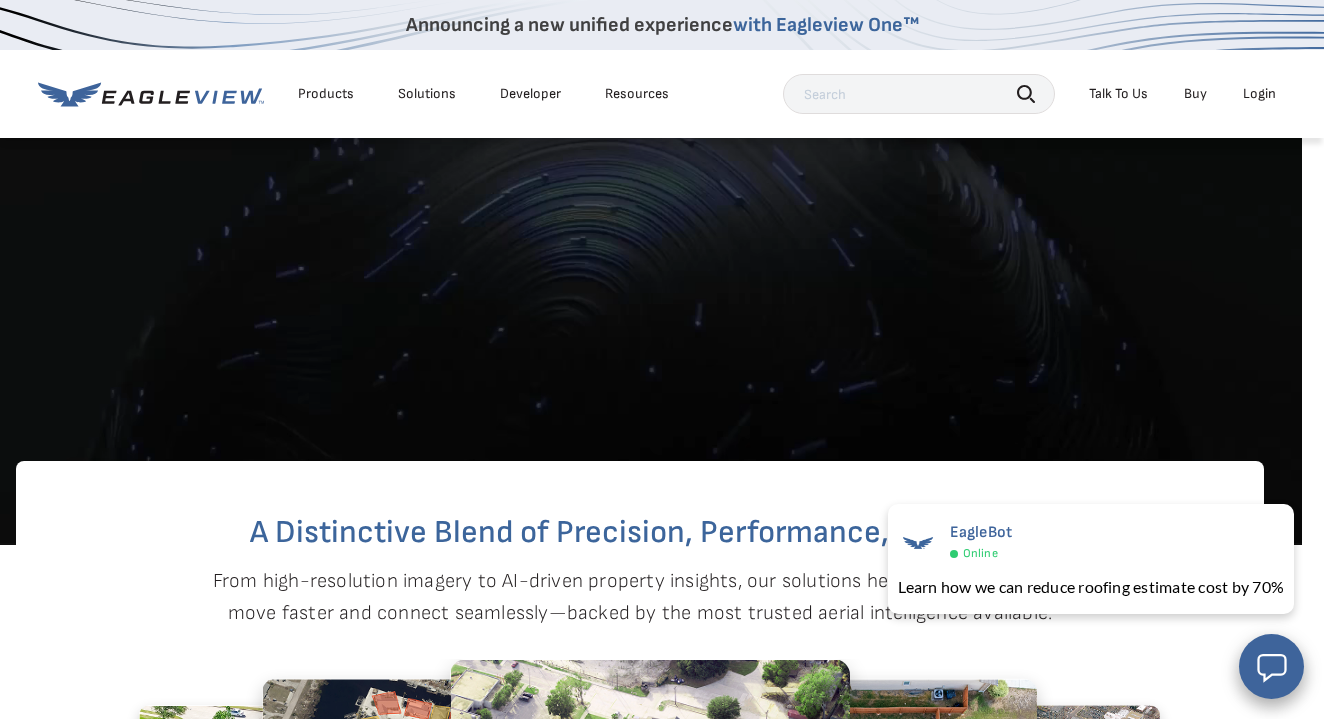 click on "Login" at bounding box center (1259, 94) 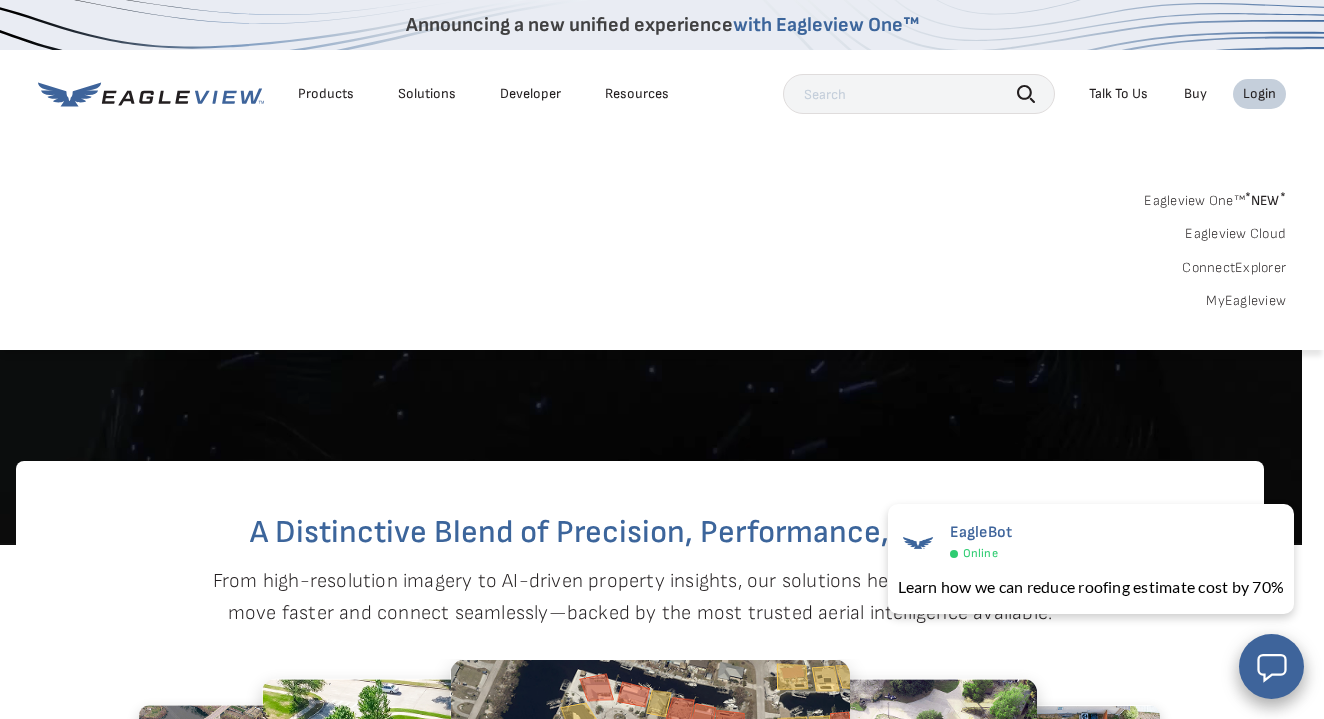 click on "MyEagleview" at bounding box center [1246, 301] 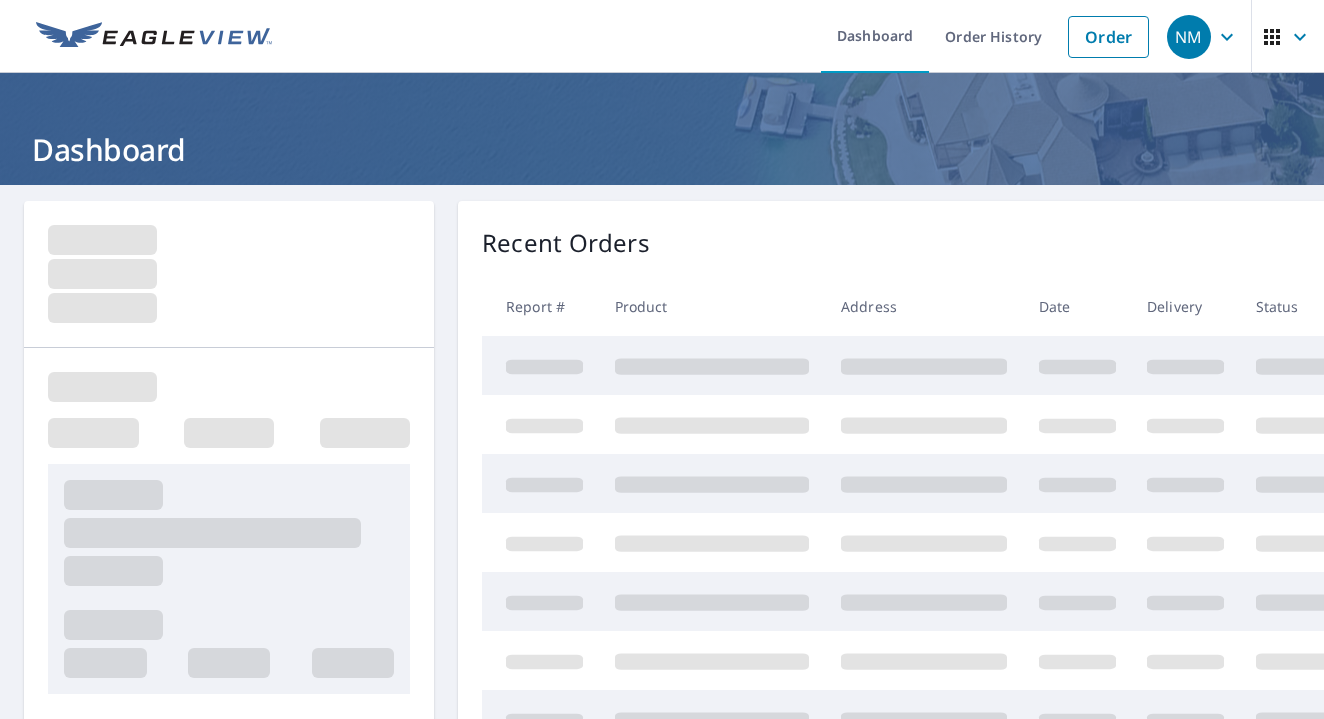 scroll, scrollTop: 0, scrollLeft: 0, axis: both 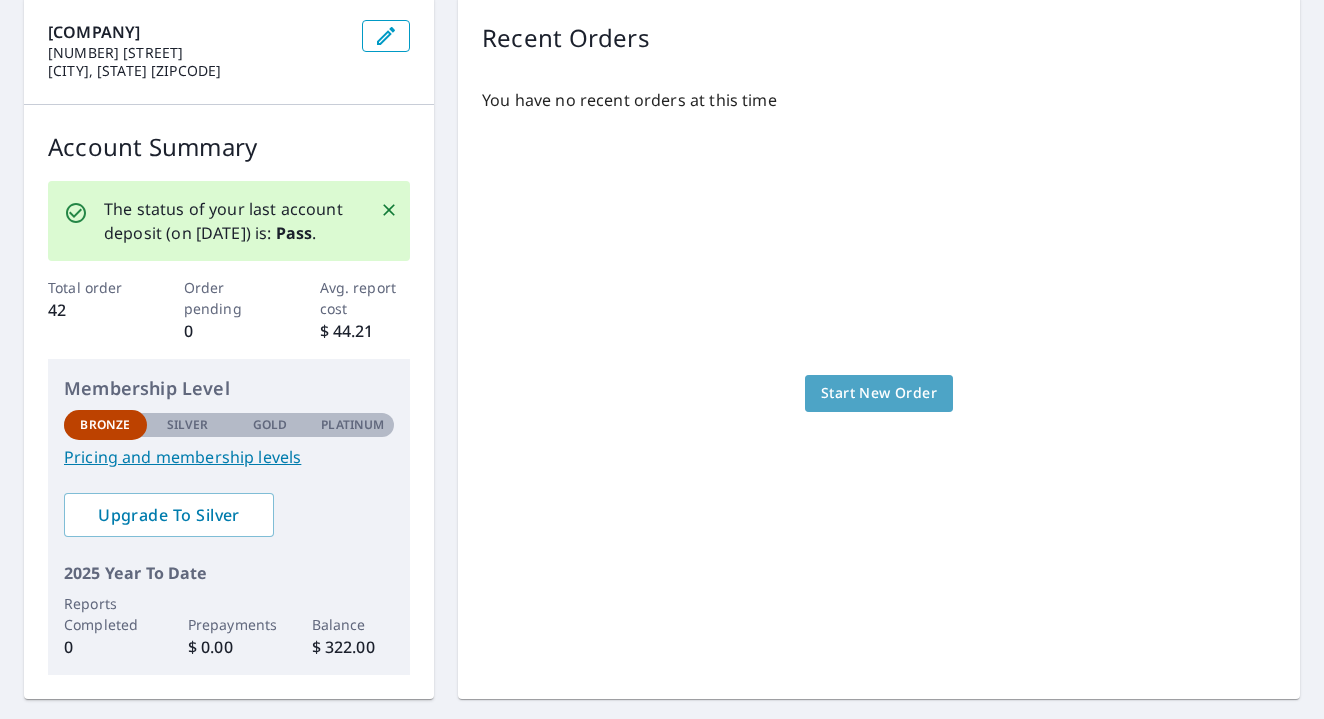 click on "Start New Order" at bounding box center [879, 393] 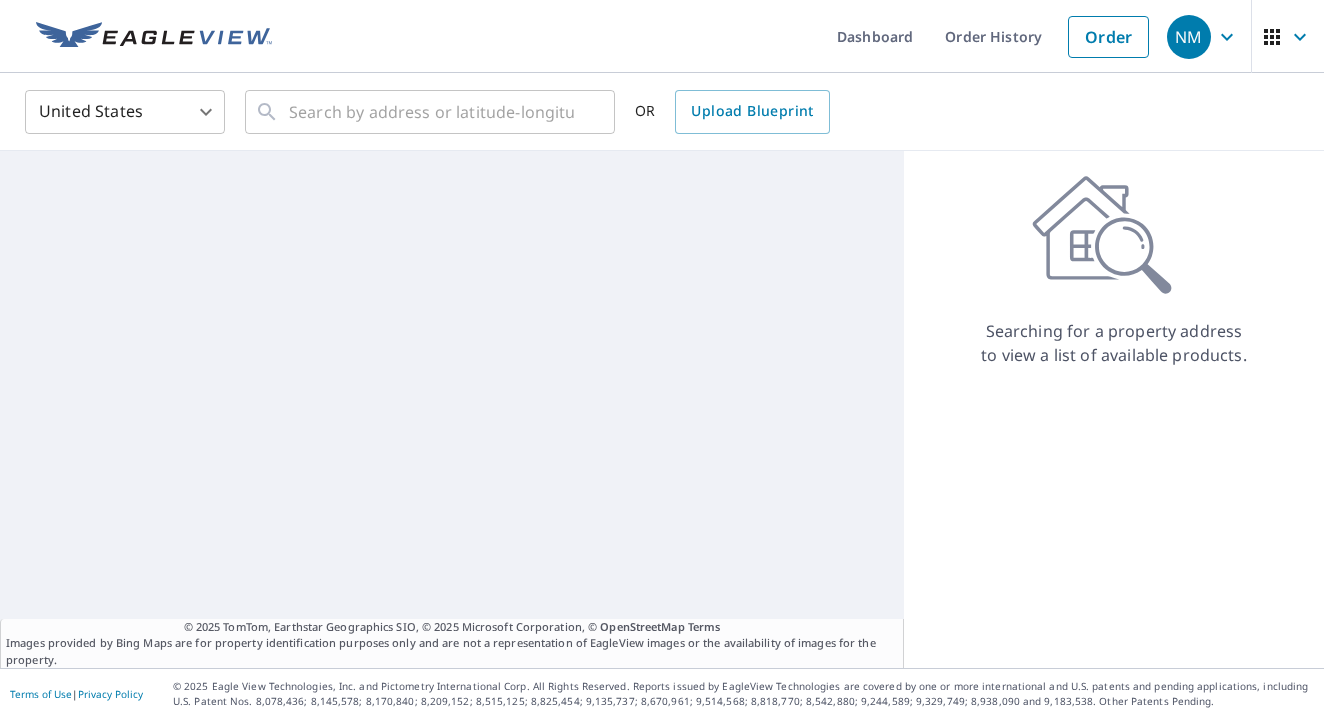 scroll, scrollTop: 0, scrollLeft: 0, axis: both 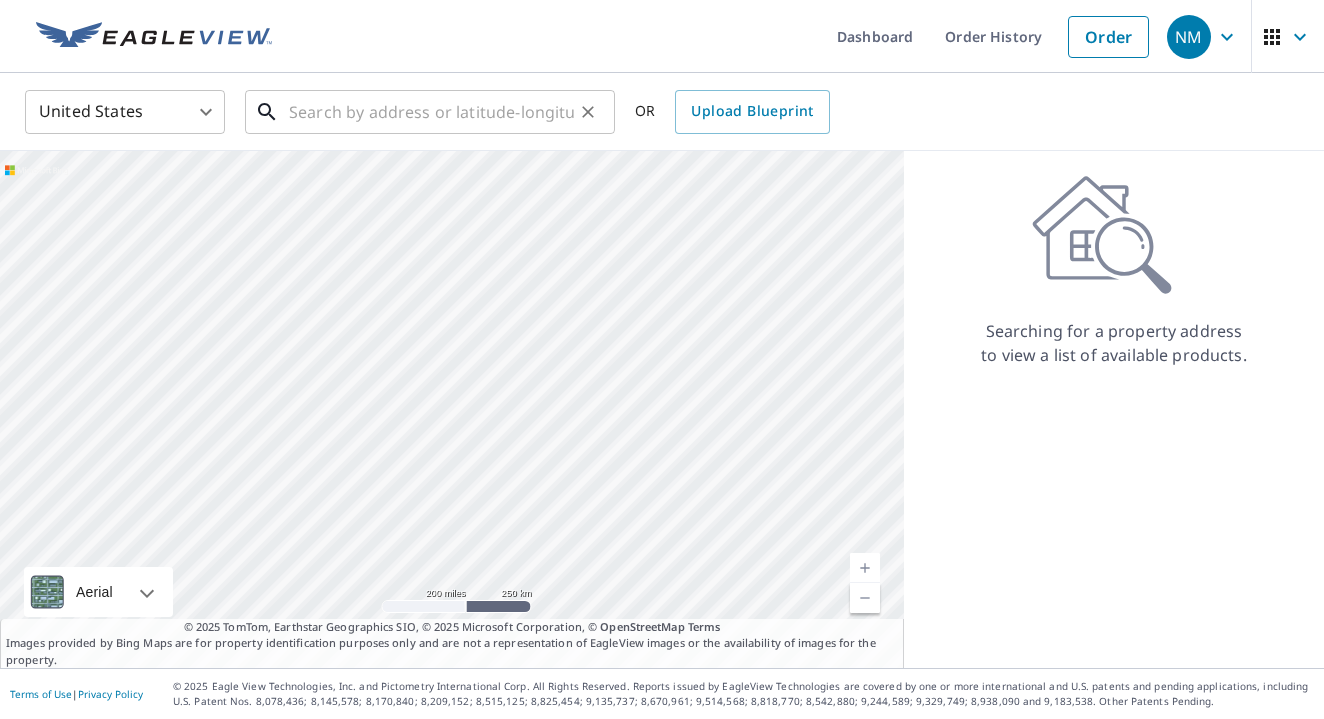 click at bounding box center (431, 112) 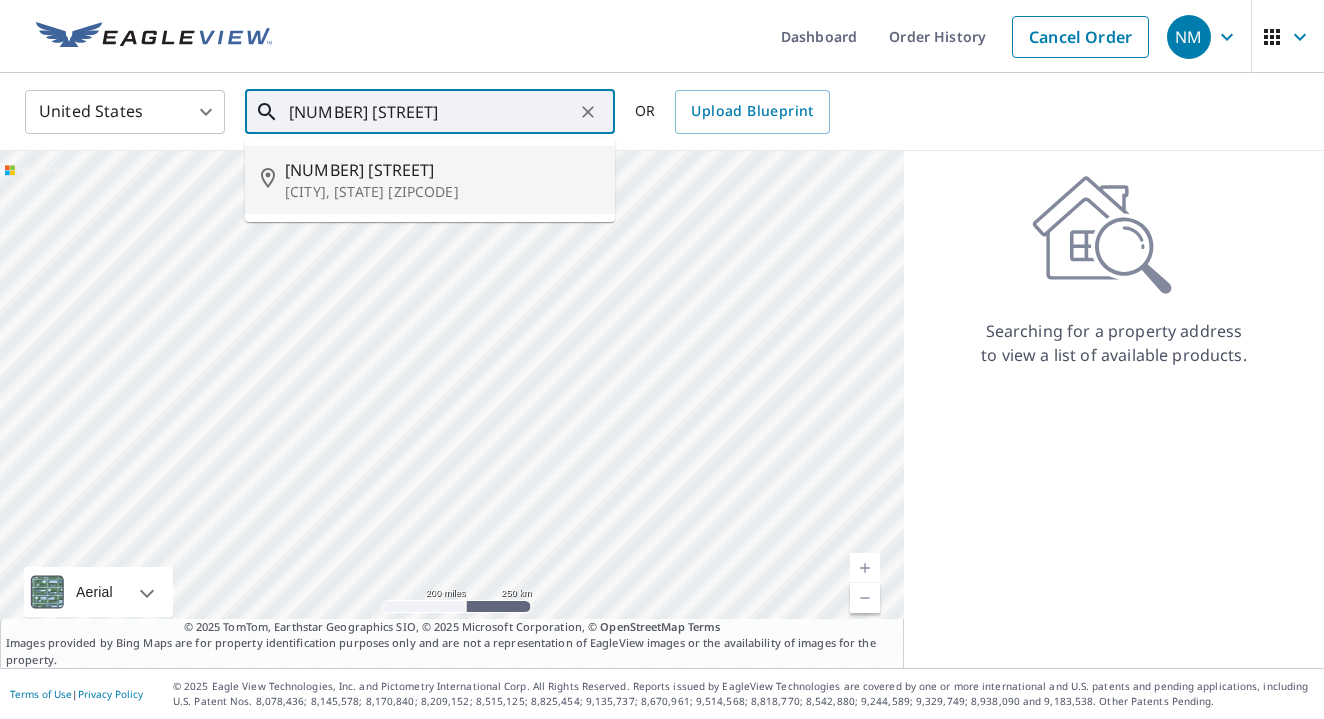 click on "[CITY], [STATE] [ZIPCODE]" at bounding box center [442, 192] 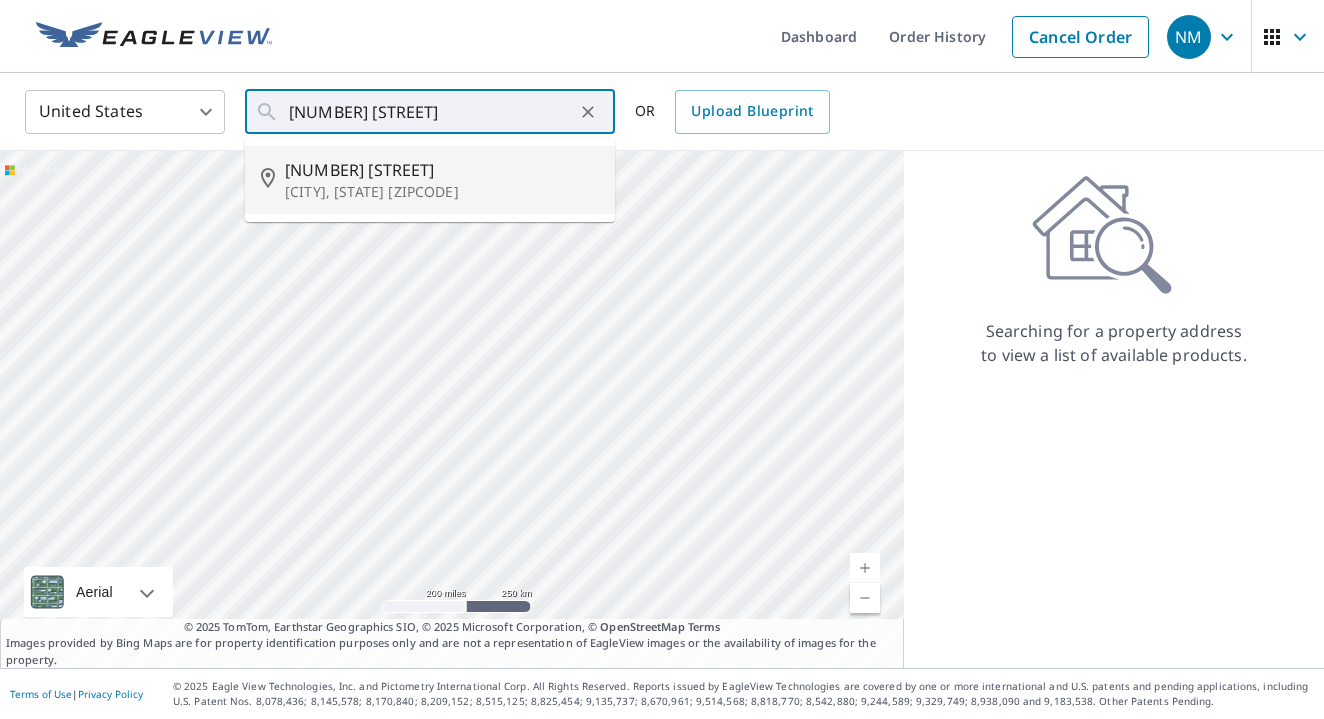 type on "[NUMBER] [STREET] [CITY], [STATE] [ZIPCODE]" 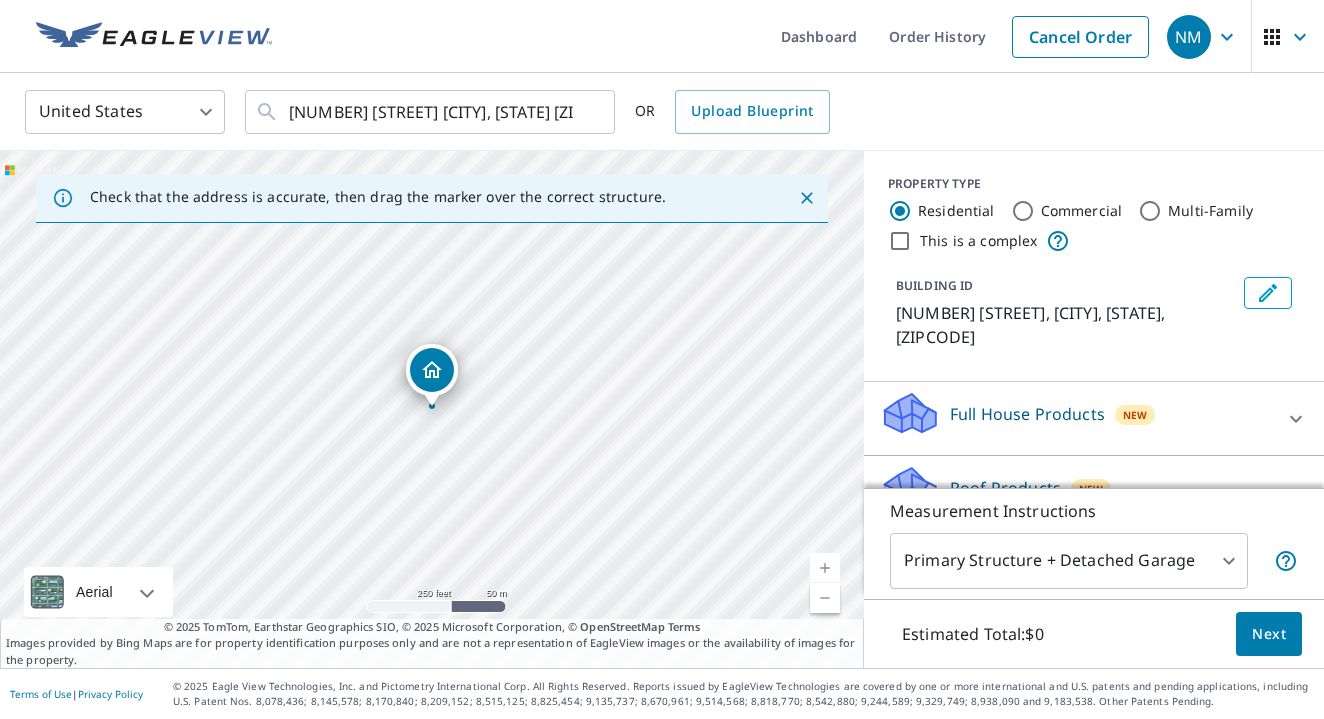 click on "[NUMBER] [STREET] [CITY], [STATE] [ZIPCODE]" at bounding box center [432, 370] 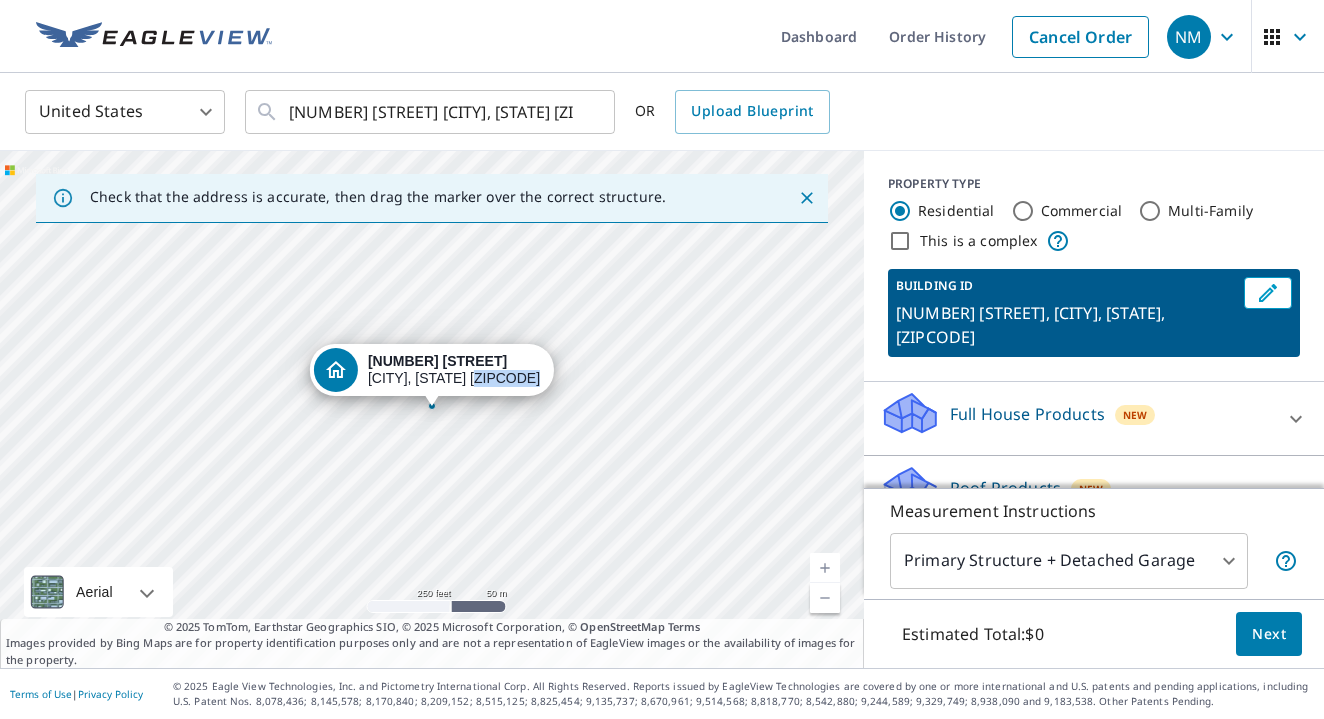 click on "[NUMBER] [STREET] [CITY], [STATE] [ZIPCODE]" at bounding box center (432, 370) 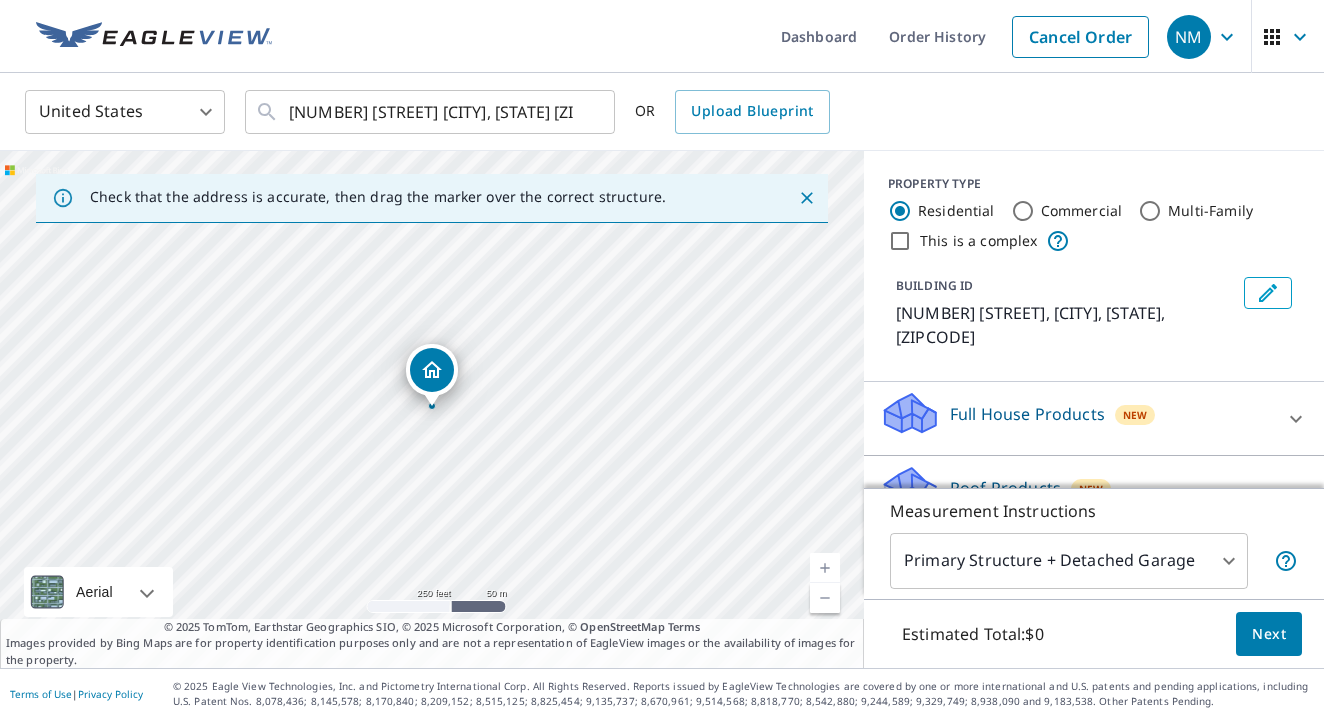 click at bounding box center [432, 406] 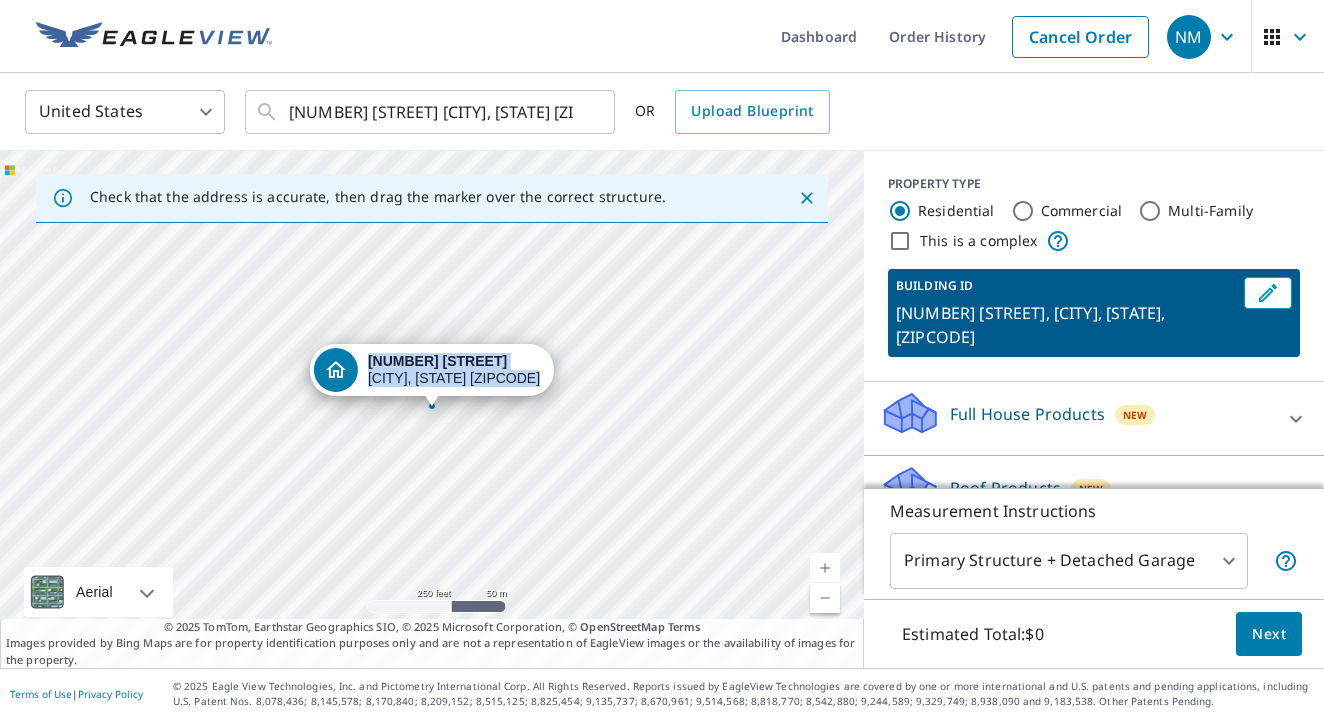 click at bounding box center (432, 406) 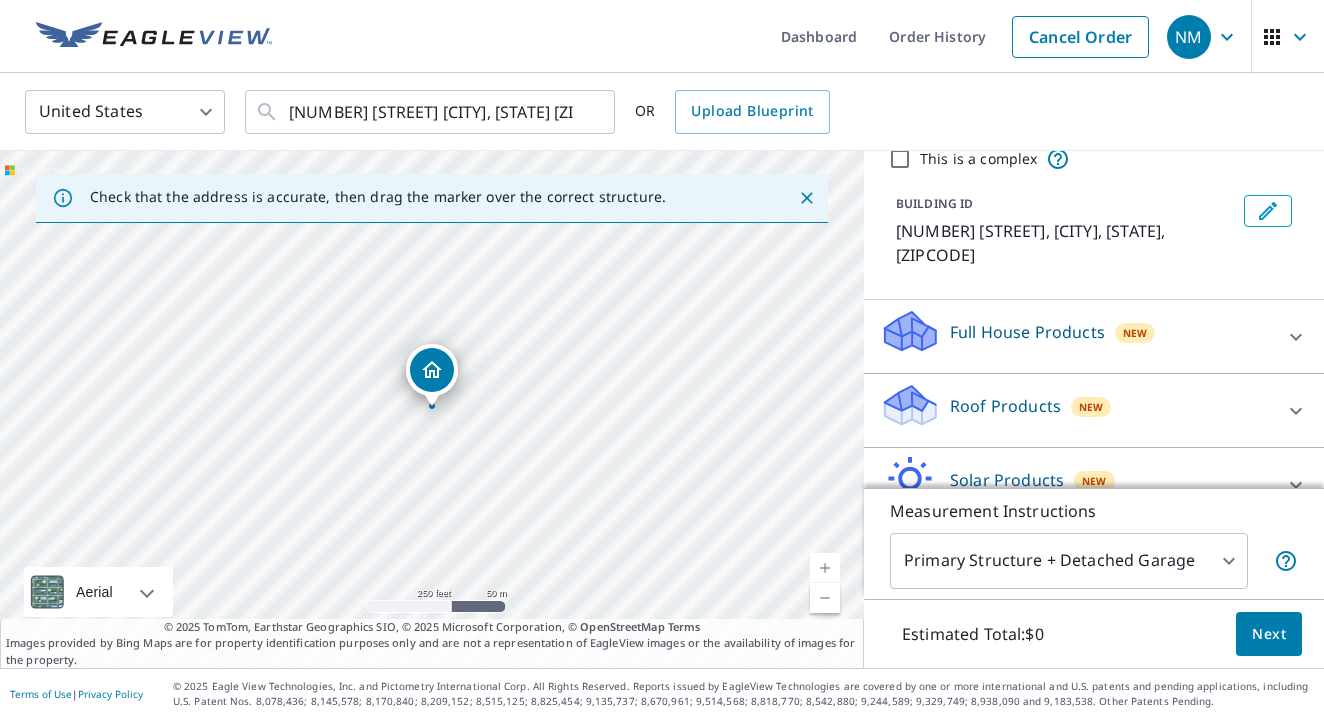 scroll, scrollTop: 93, scrollLeft: 0, axis: vertical 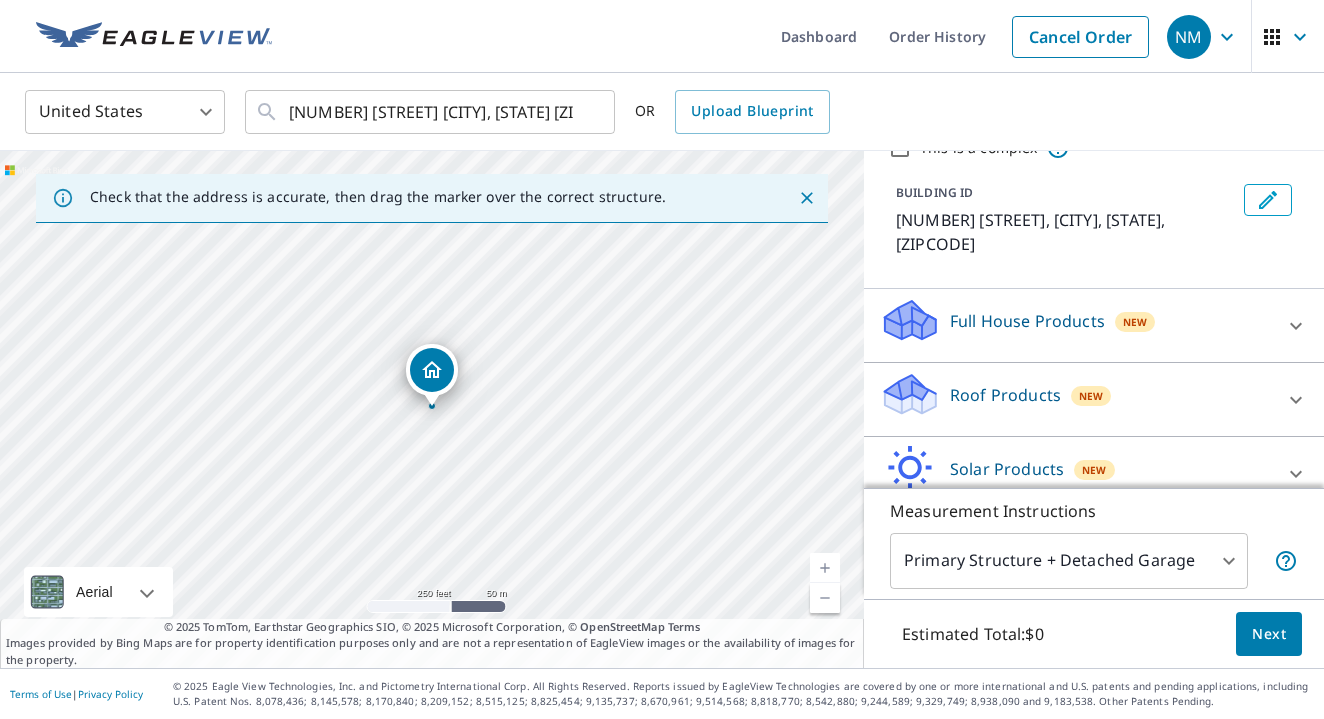 click on "Next" at bounding box center [1269, 634] 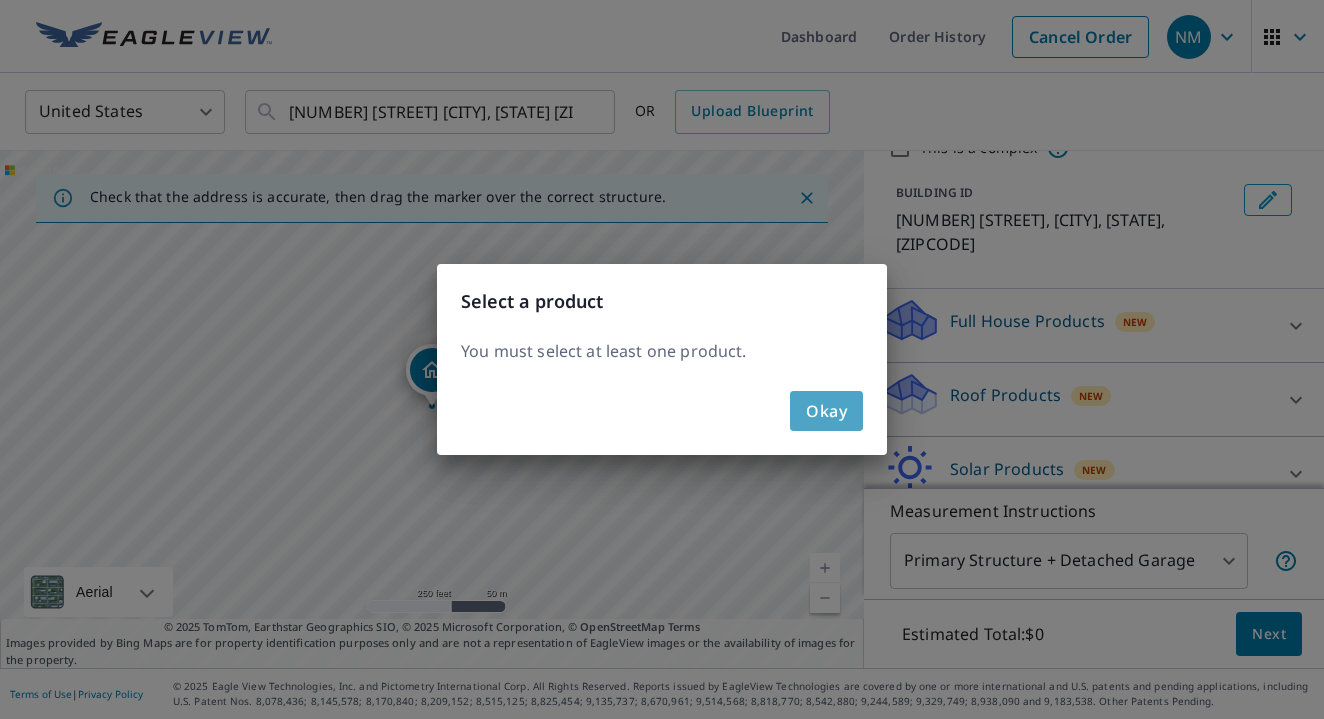 click on "Okay" at bounding box center [826, 411] 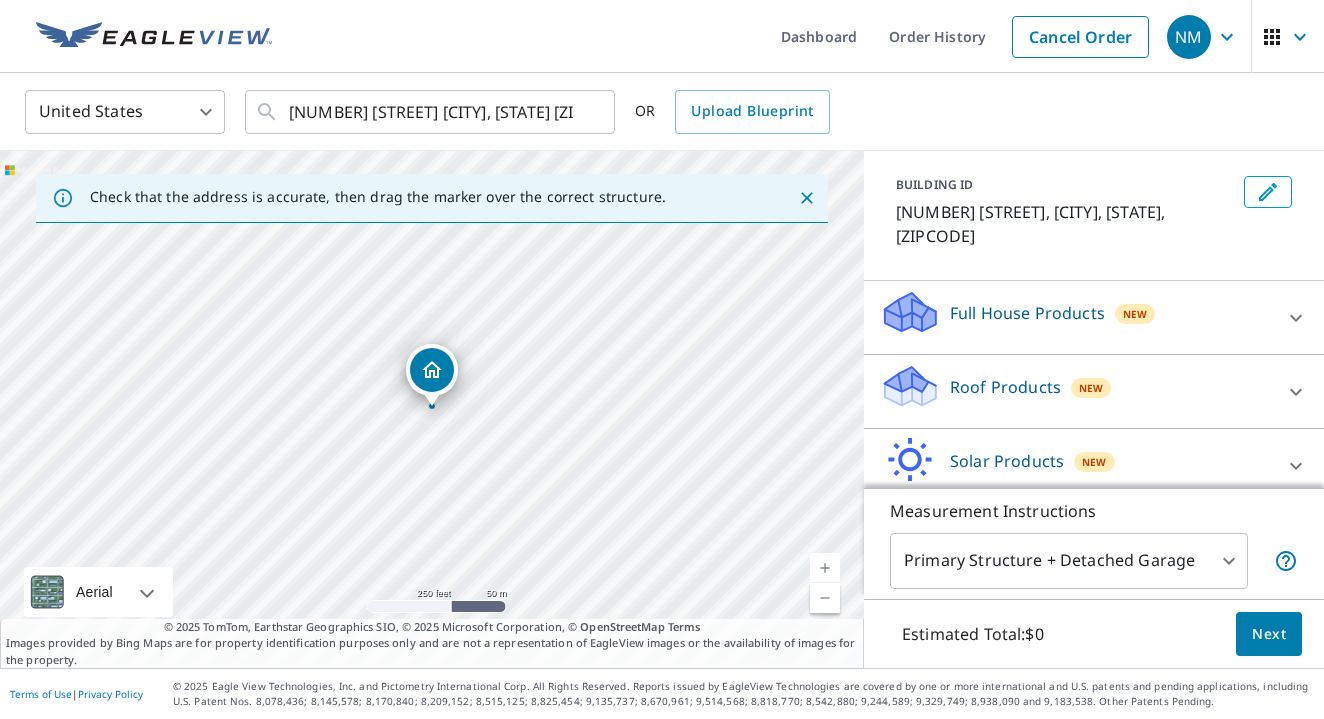 scroll, scrollTop: 93, scrollLeft: 0, axis: vertical 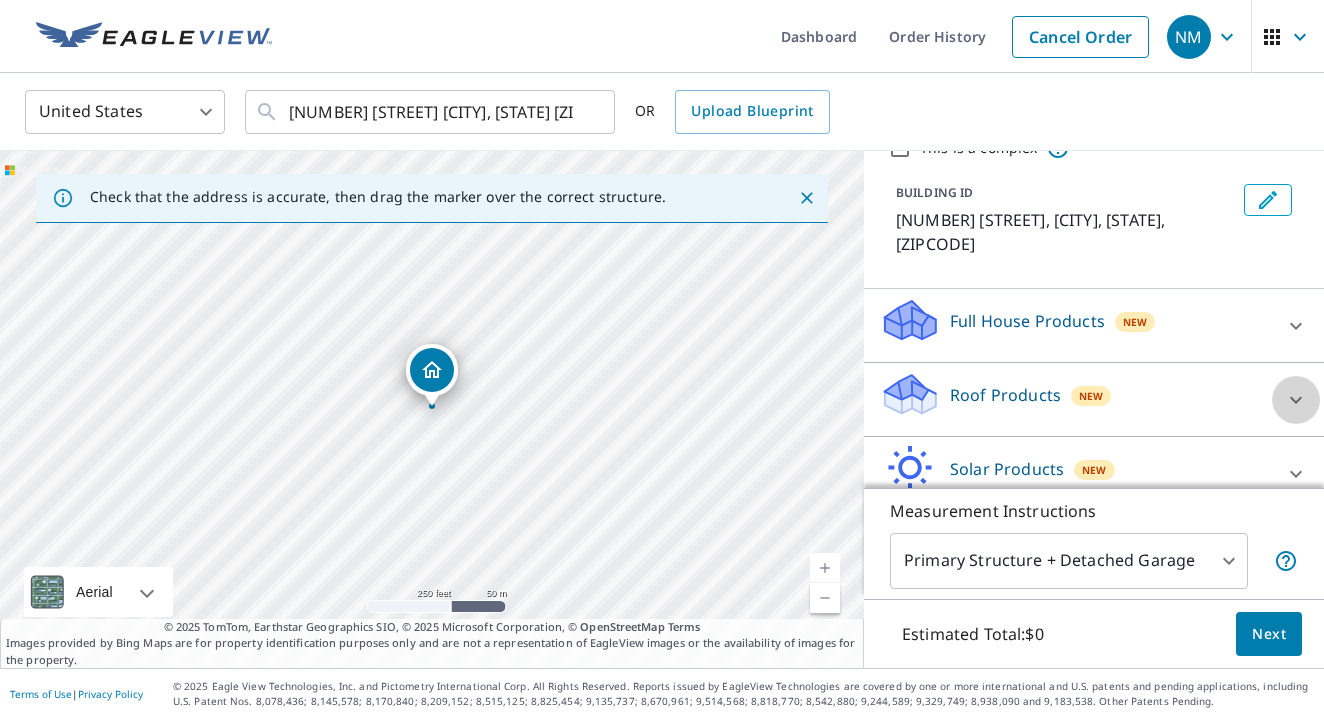 click 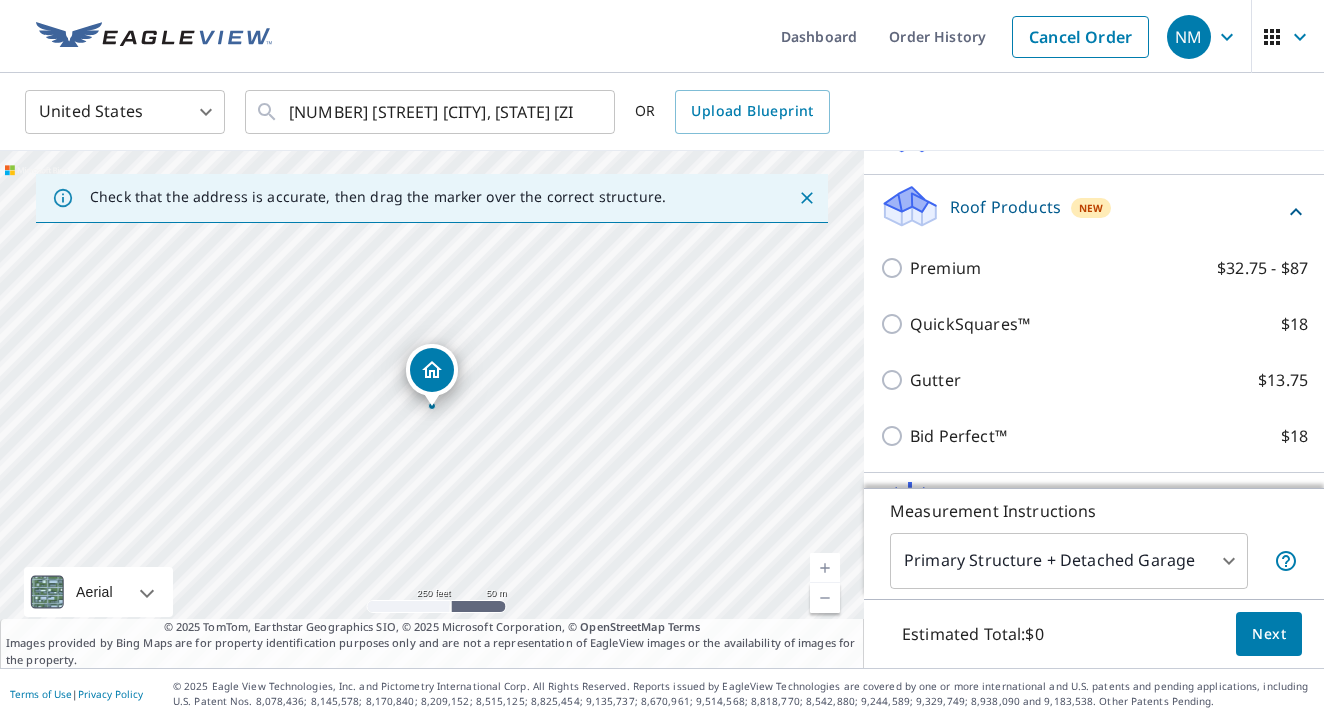 scroll, scrollTop: 309, scrollLeft: 0, axis: vertical 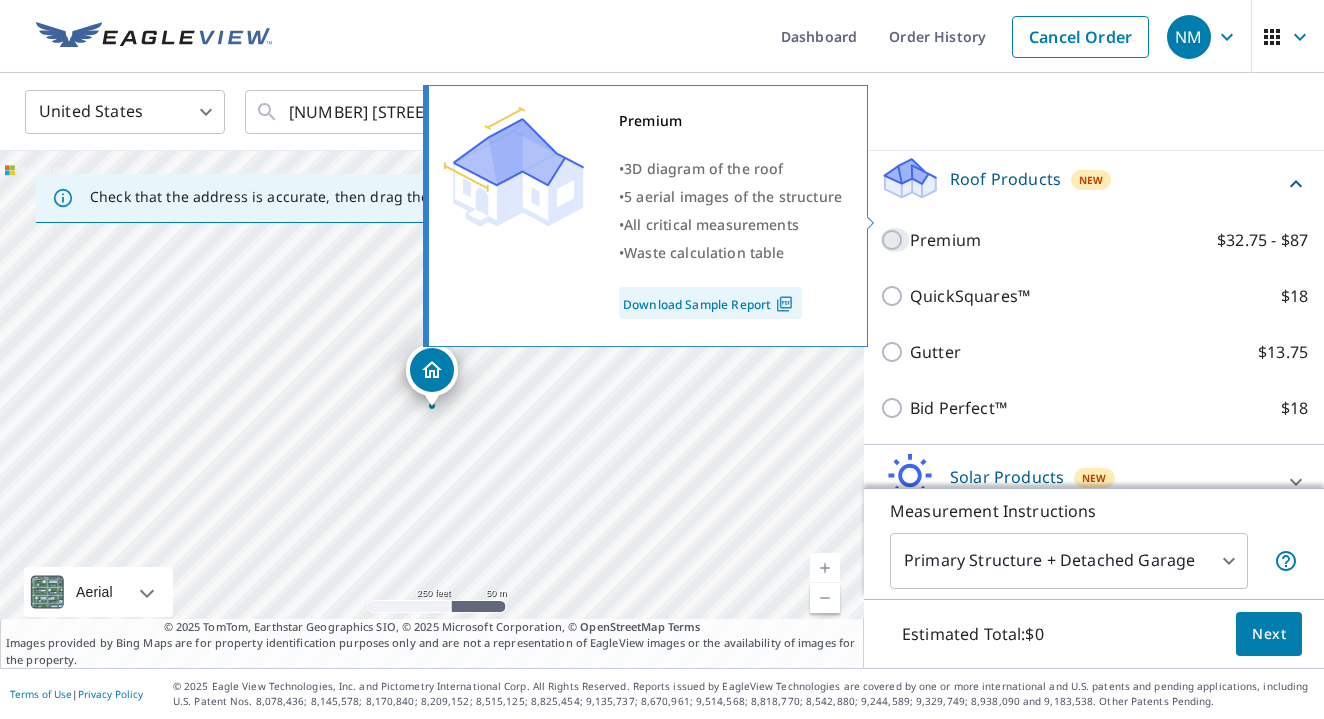 click on "Premium $32.75 - $87" at bounding box center [895, 240] 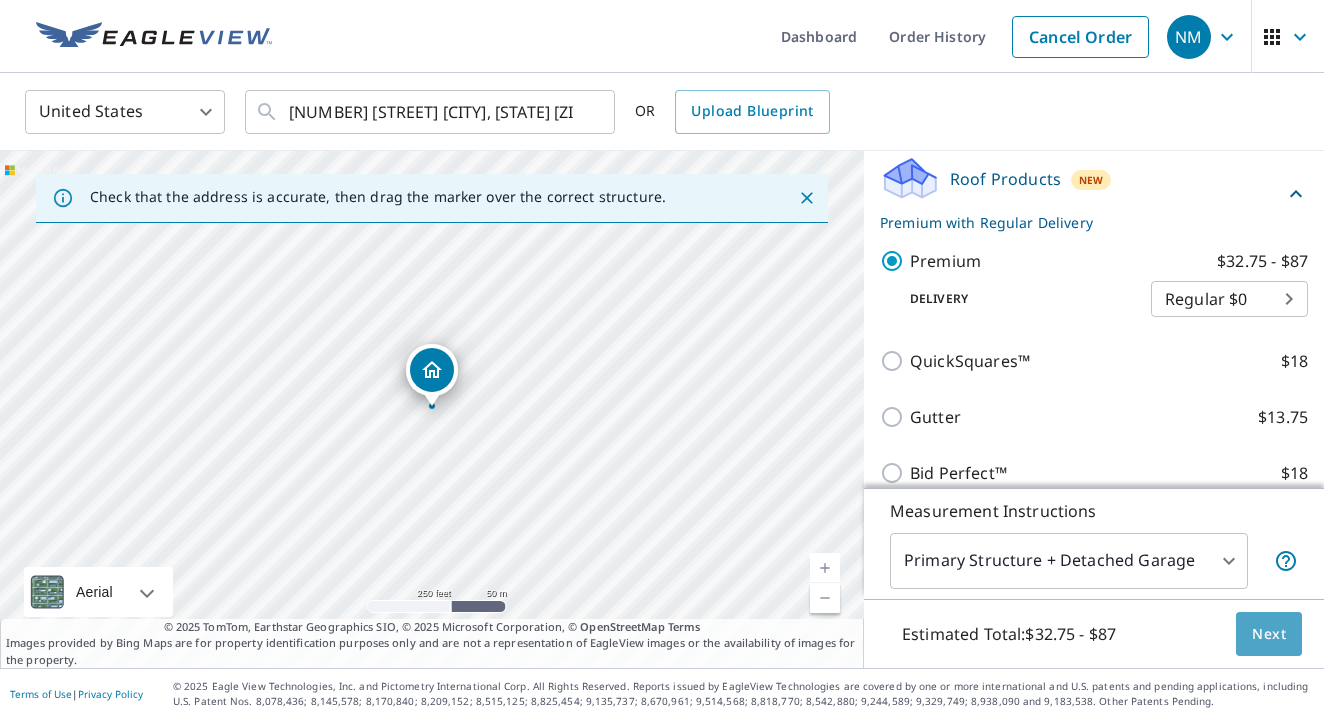 click on "Next" at bounding box center [1269, 634] 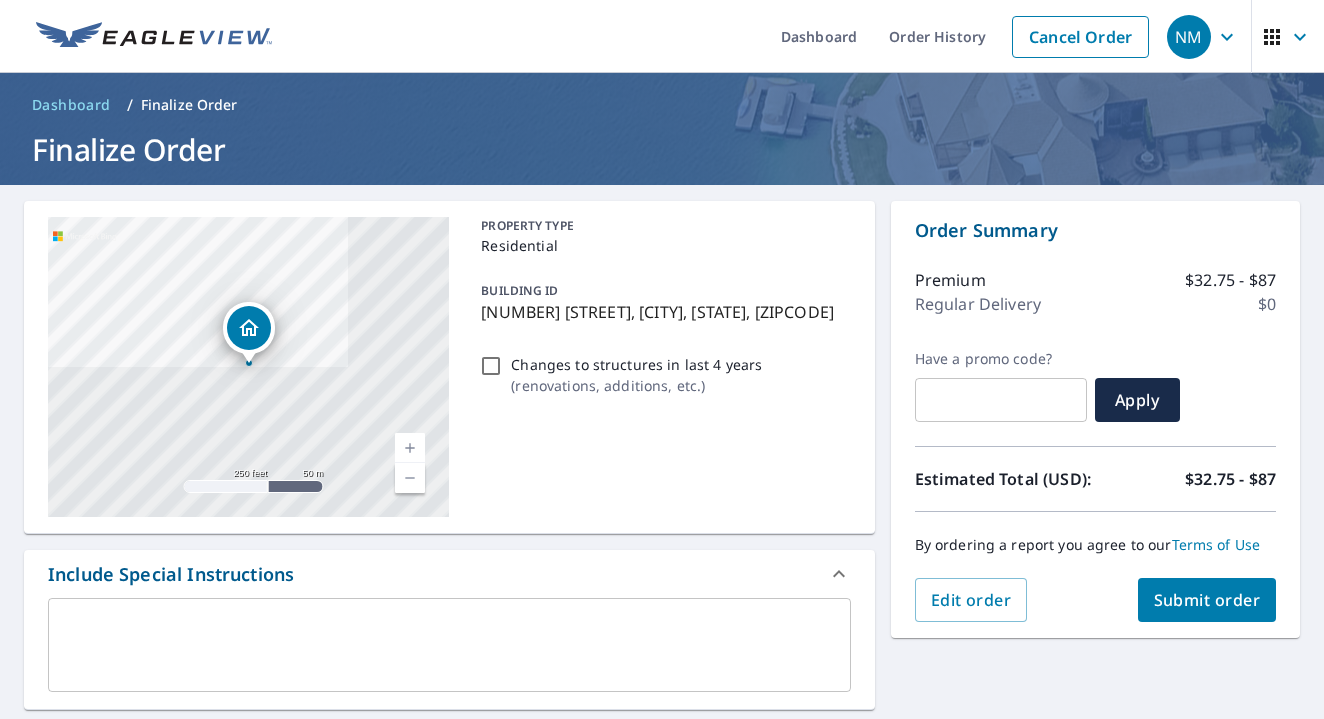click 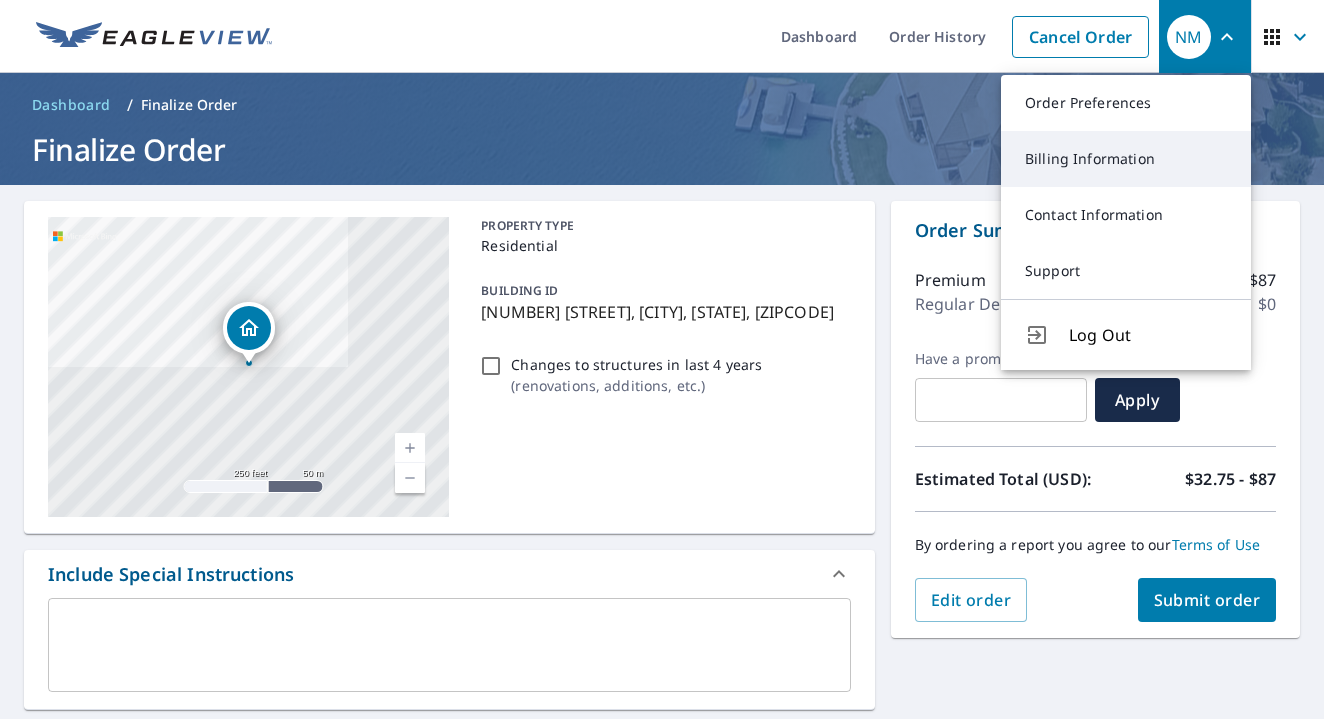 click on "Billing Information" at bounding box center (1126, 159) 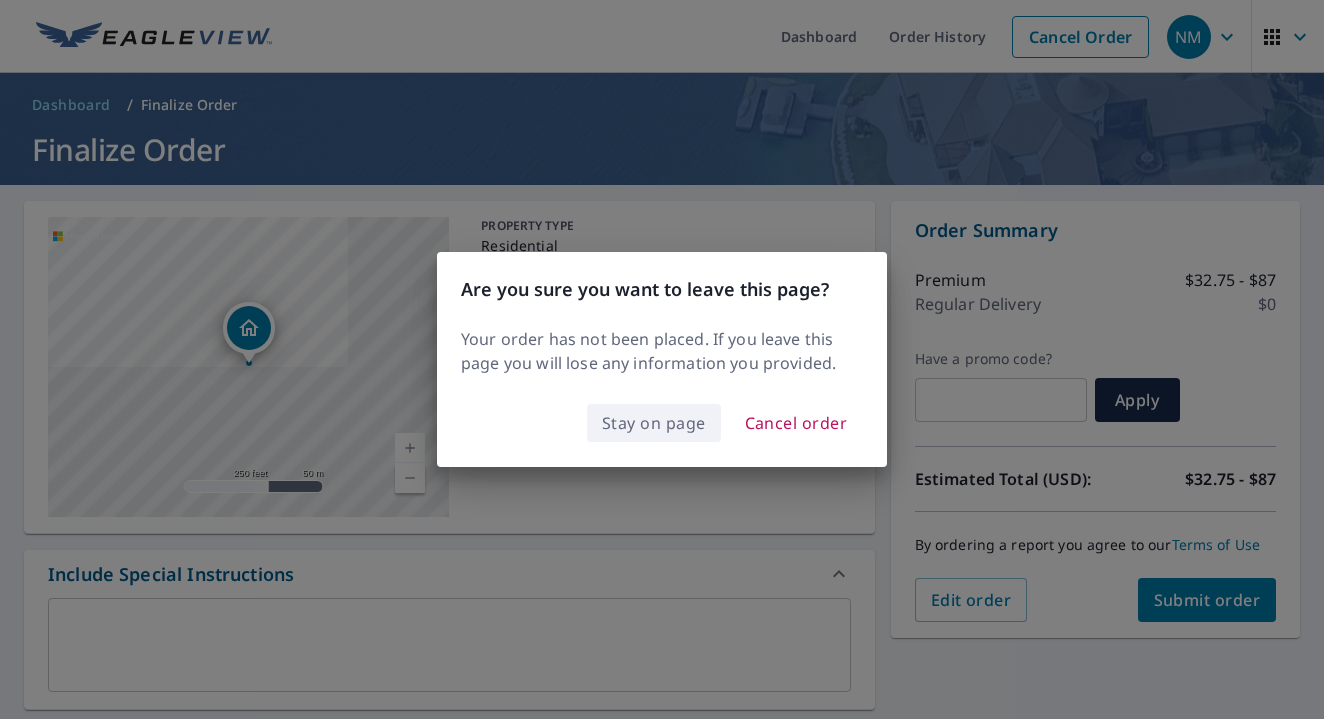 click on "Stay on page" at bounding box center (654, 423) 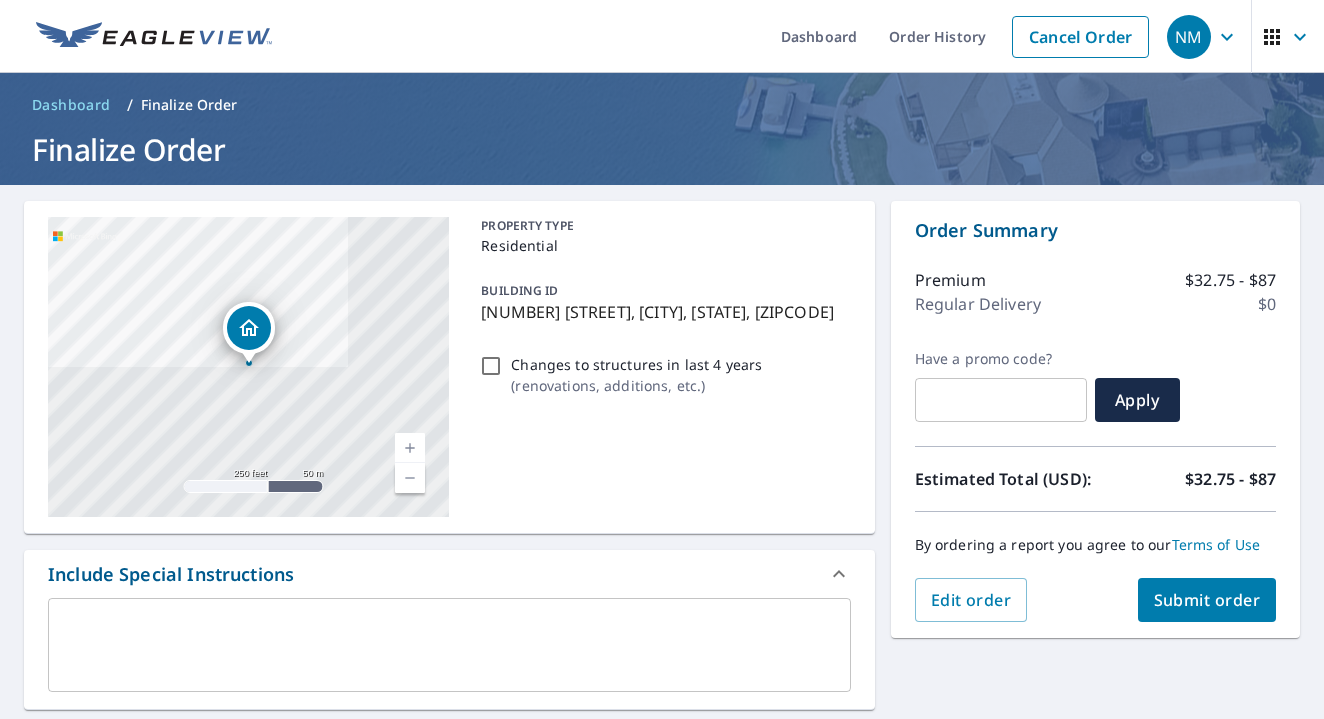 click on "Submit order" at bounding box center (1207, 600) 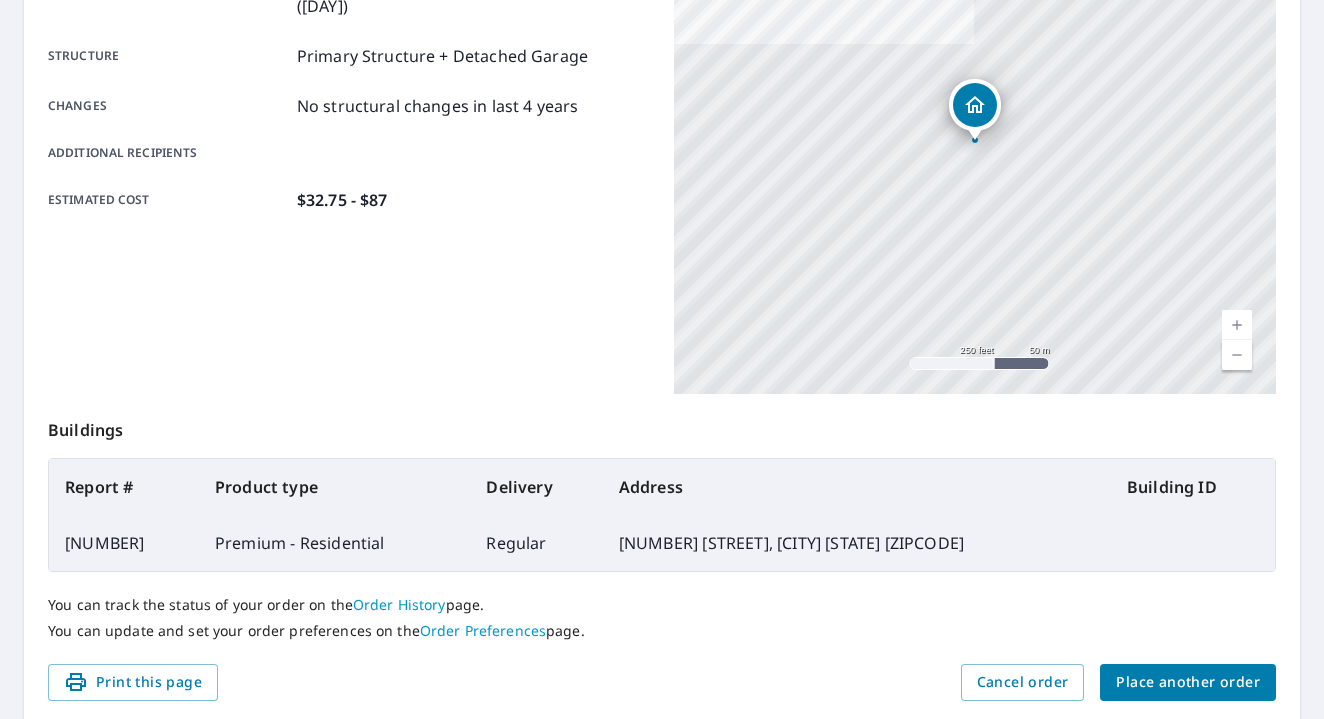 scroll, scrollTop: 392, scrollLeft: 0, axis: vertical 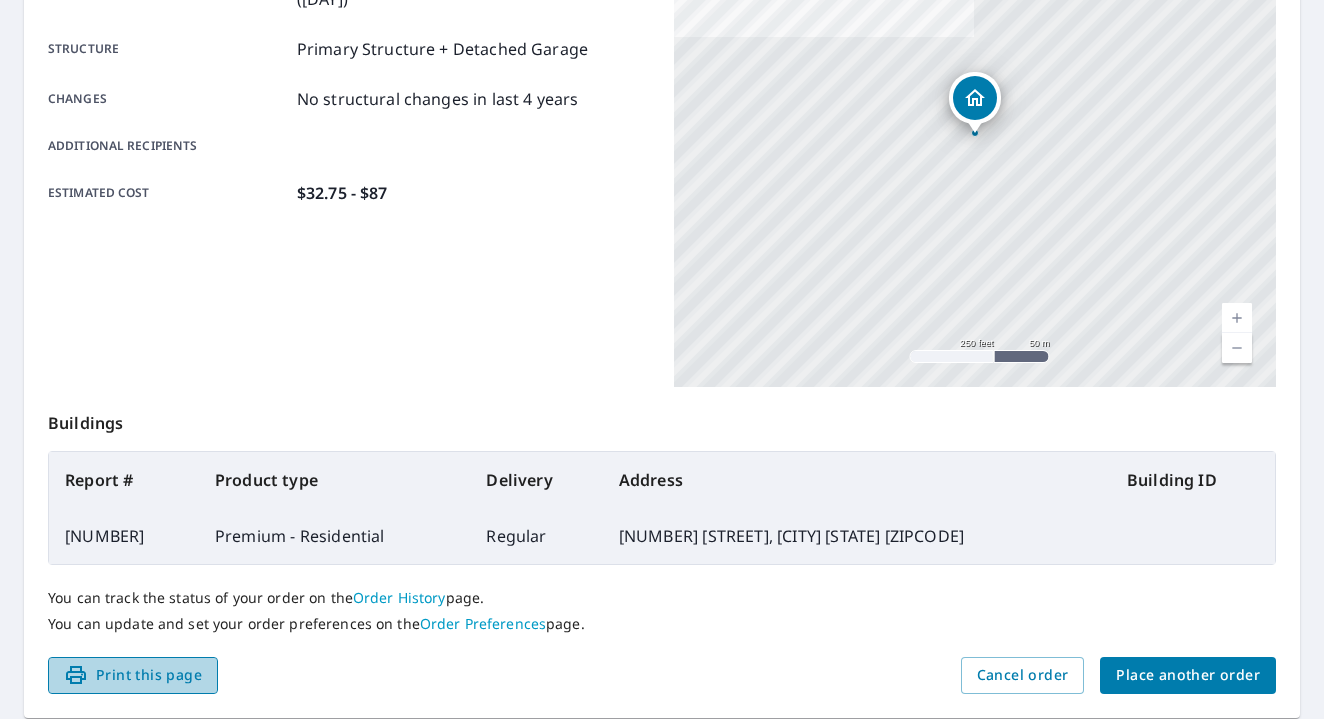 click on "Print this page" at bounding box center [133, 675] 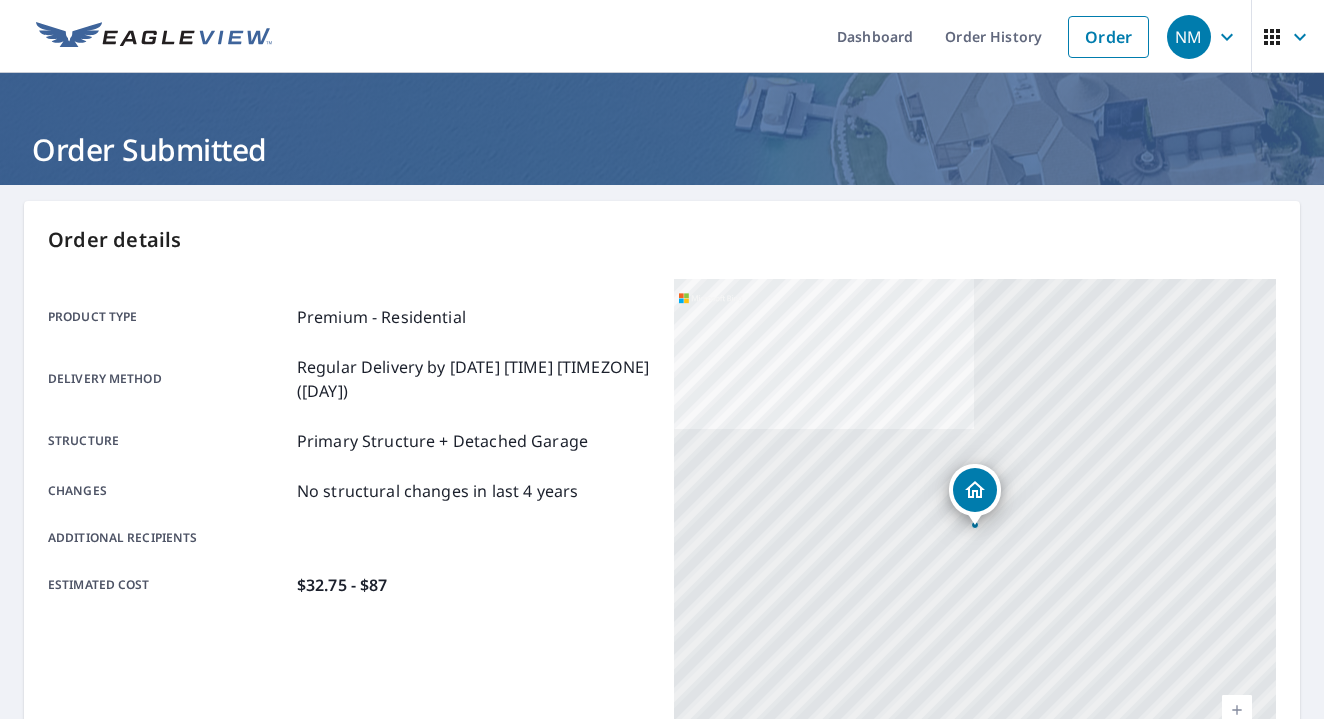scroll, scrollTop: 26, scrollLeft: 0, axis: vertical 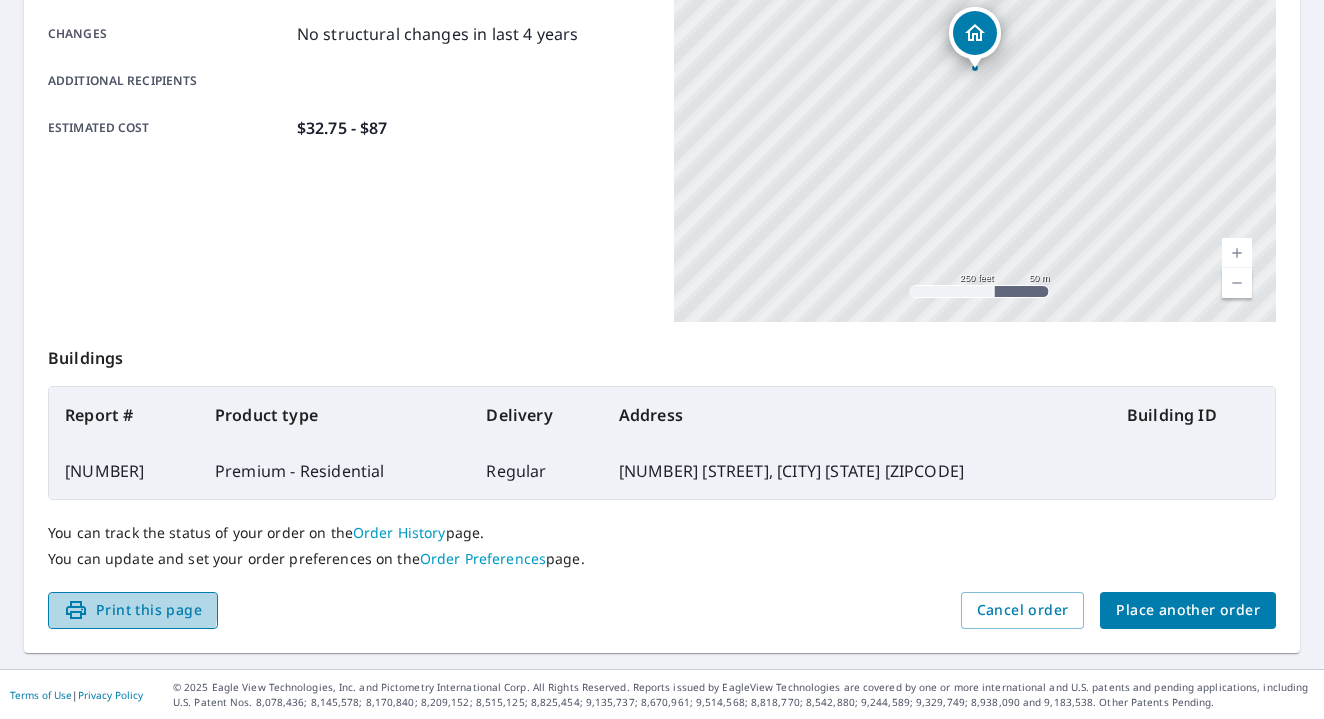 click on "Print this page" at bounding box center [133, 610] 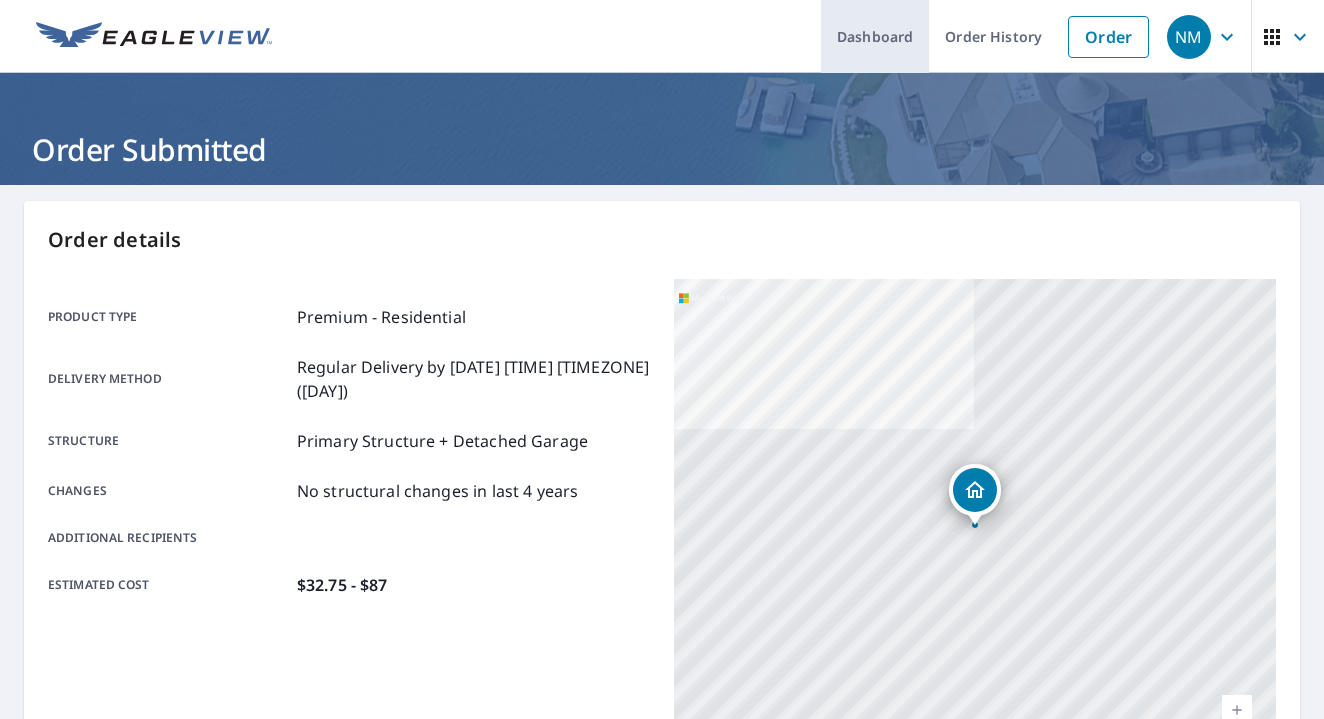 scroll, scrollTop: 0, scrollLeft: 0, axis: both 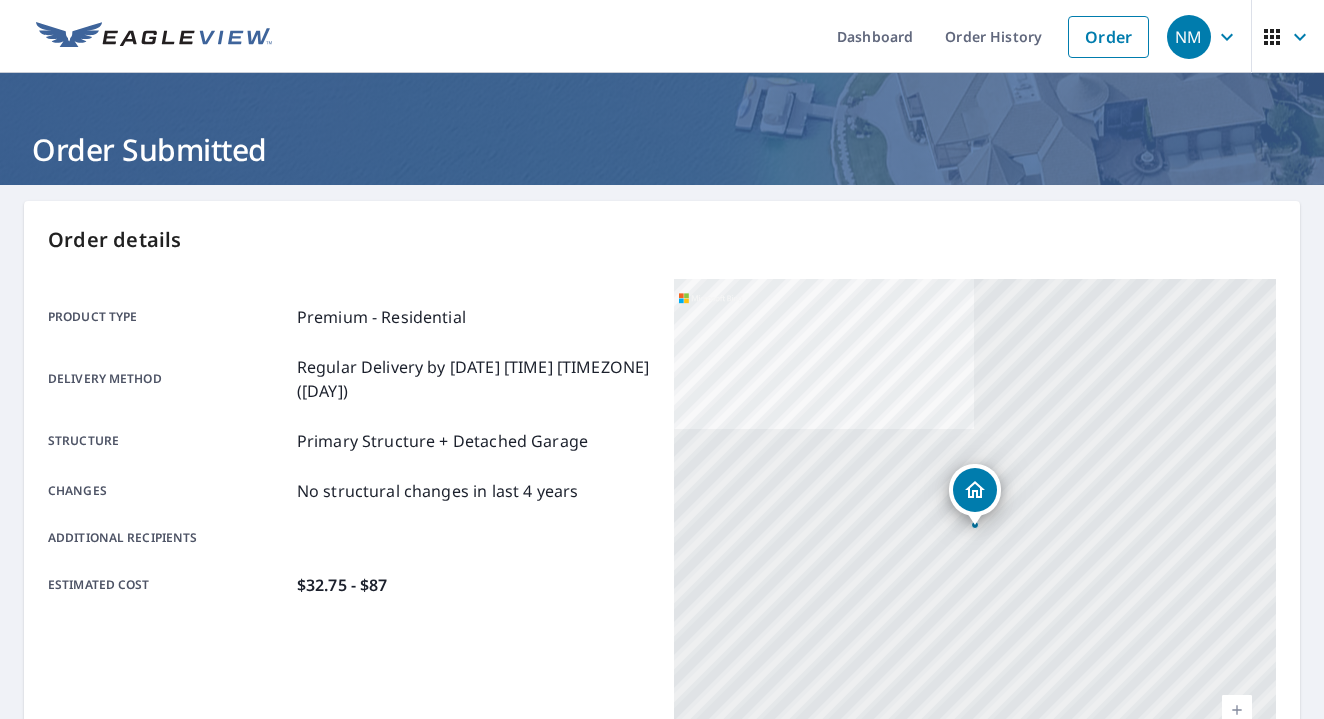 click 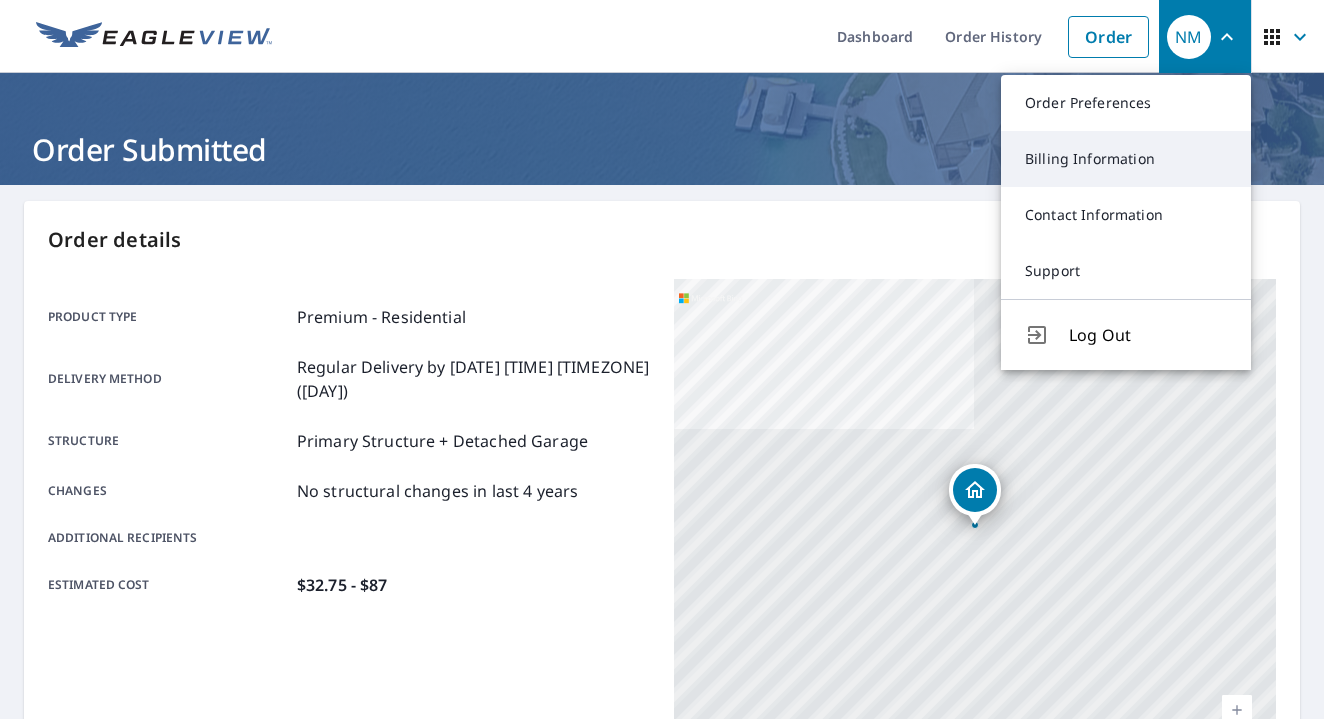 click on "Billing Information" at bounding box center [1126, 159] 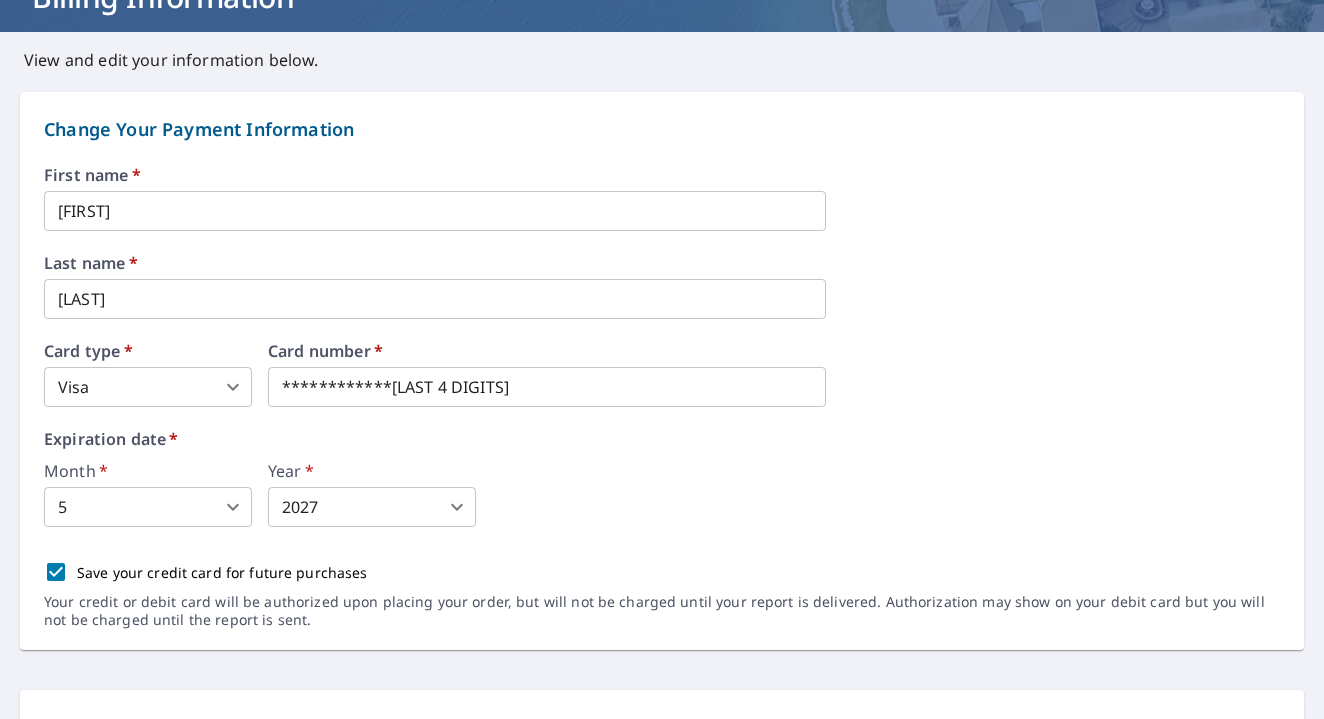 scroll, scrollTop: 157, scrollLeft: 0, axis: vertical 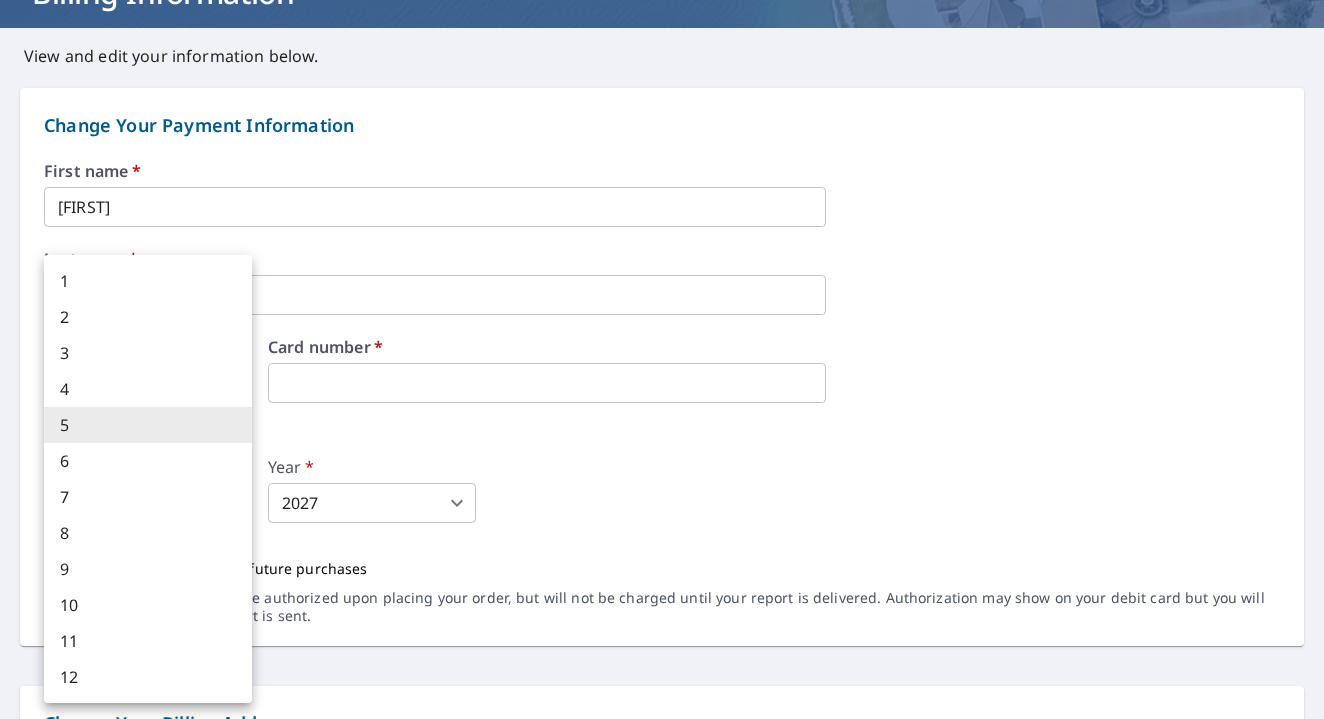 click on "NM NM
Dashboard Order History Order NM Dashboard / Billing Information Billing Information View and edit your information below. Change Your Payment Information First name   * [FIRST] ​ Last name   * [LAST] ​ Card type   * Visa 2 ​ Card number   * [CARD NUMBER] ​ Expiration date   * Month   * [MONTH] ​ Year   * [YEAR] [YEAR] ​ Save your credit card for future purchases Your credit or debit card will be authorized upon placing your order, but will not be charged until your report is delivered. Authorization may show on your debit card but you will not be charged until the report is sent. Change Your Billing Address Please verify the billing address matches the payment information. Billing email   * [EMAIL] ​ Company   * [COMPANY] ​ Country   * United States US ​ Phone [PHONE] ​ Ext. ​ Secondary phone ​ Ext. ​ Address [NUMBER] [STREET] [APT] ​ City [CITY] ​ State [STATE] [STATE] ​ Zip code [ZIPCODE] ​ Save Cancel Terms of Use  |  Privacy Policy" at bounding box center [662, 359] 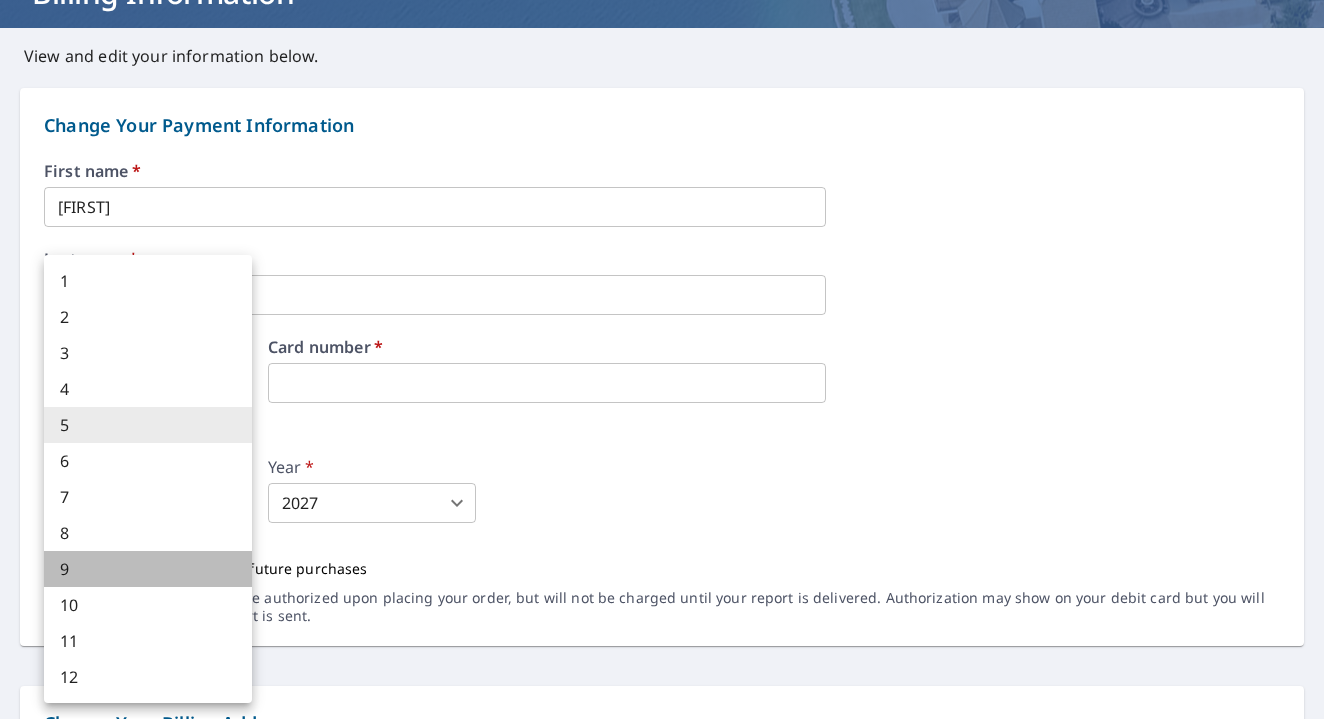 click on "9" at bounding box center [148, 569] 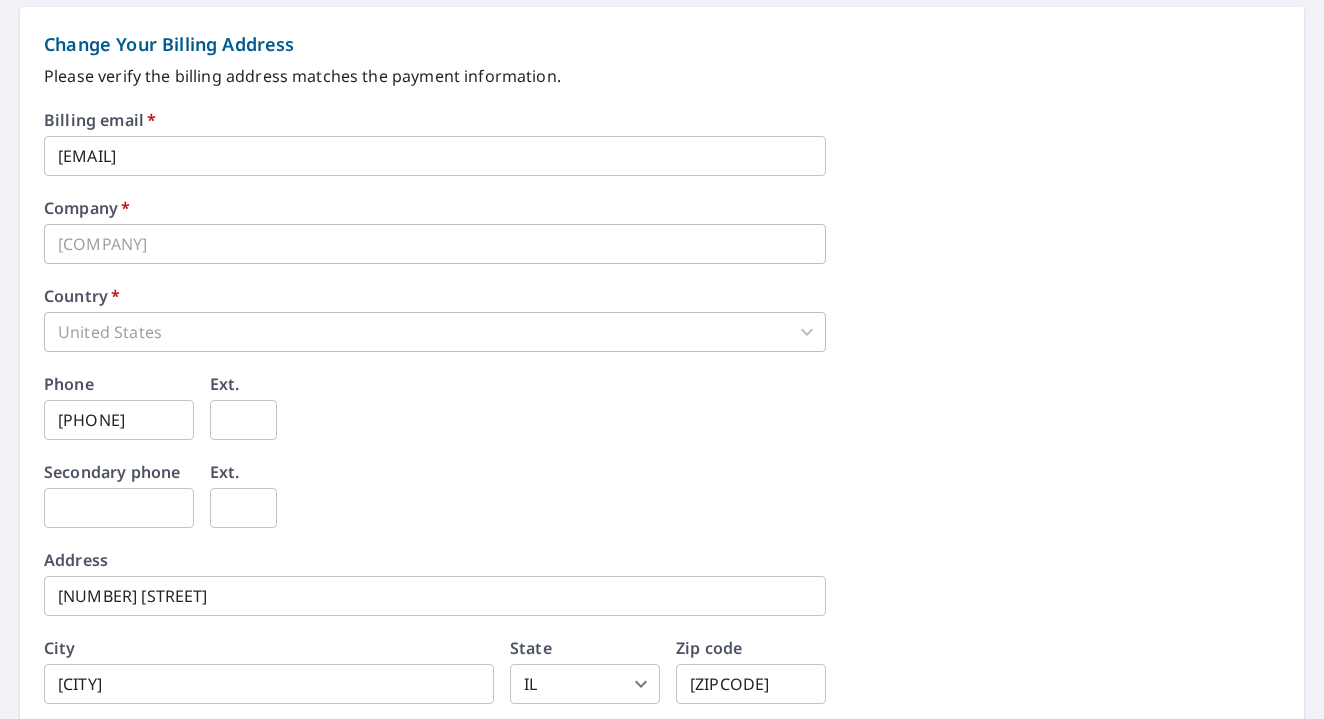 scroll, scrollTop: 909, scrollLeft: 0, axis: vertical 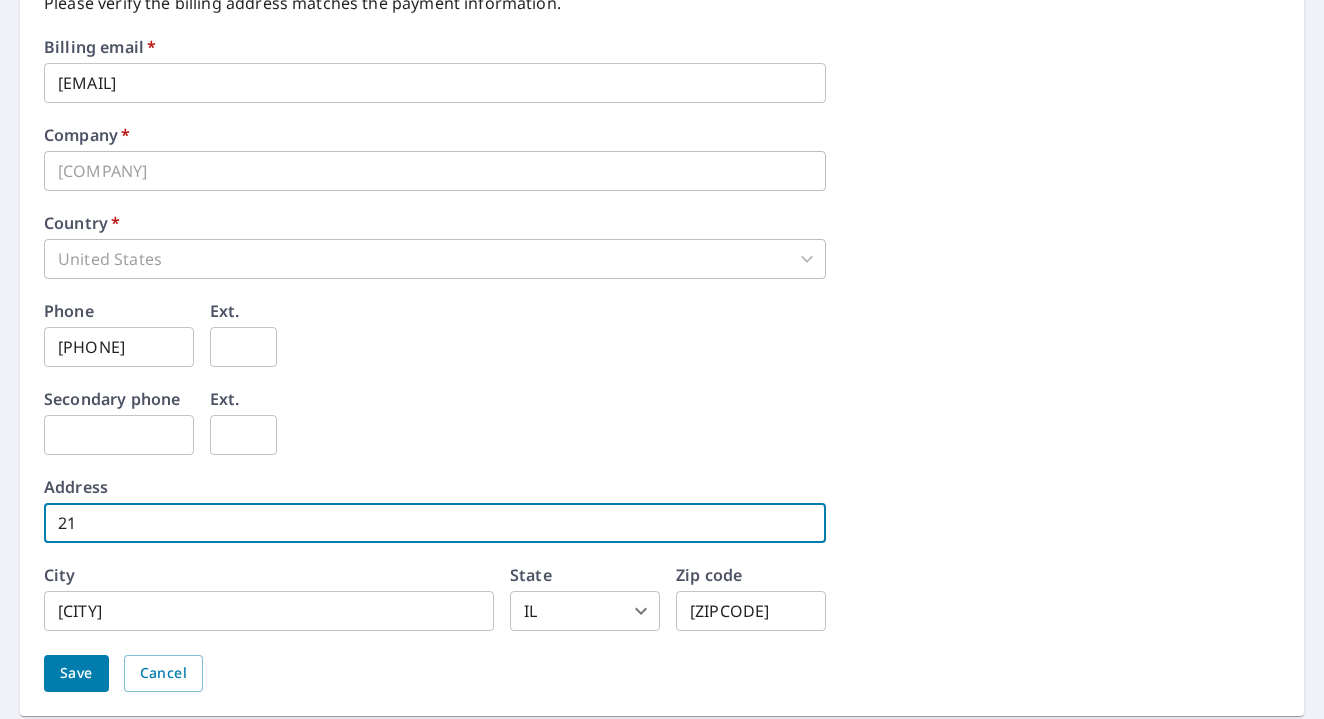 type on "2" 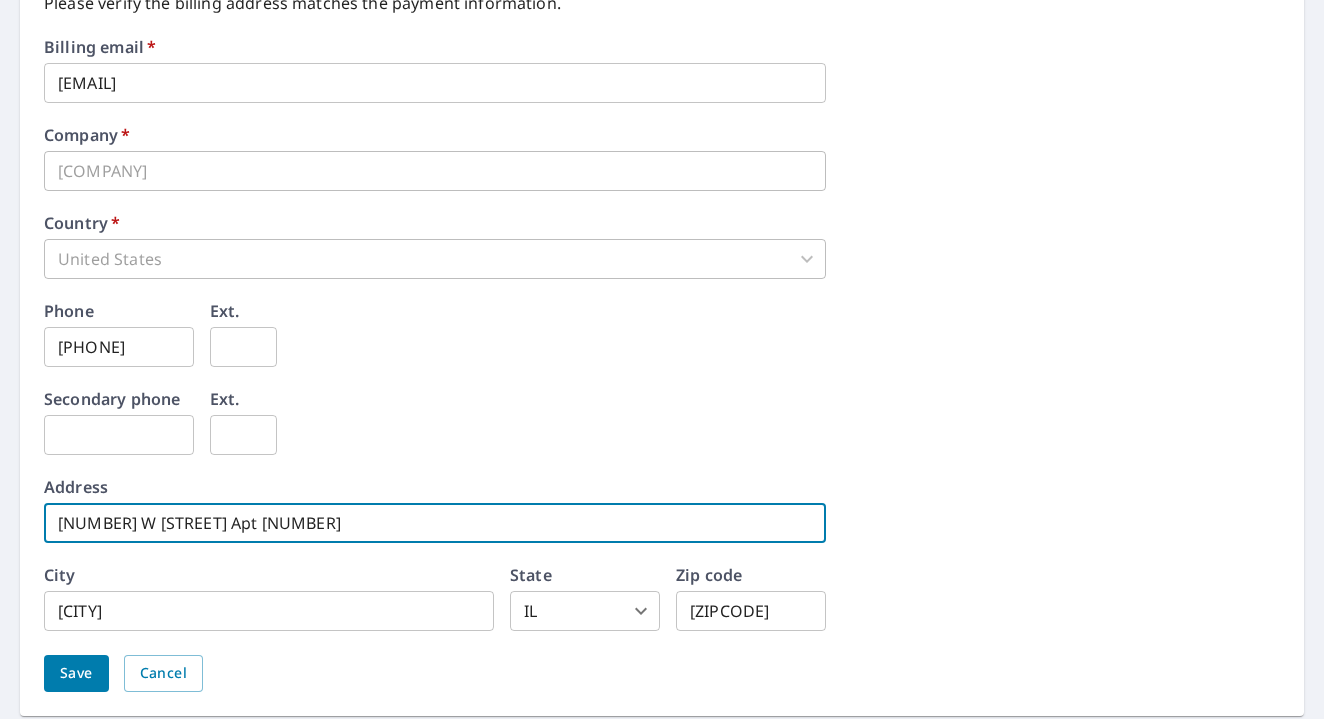 type on "[NUMBER] W [STREET] Apt [NUMBER]" 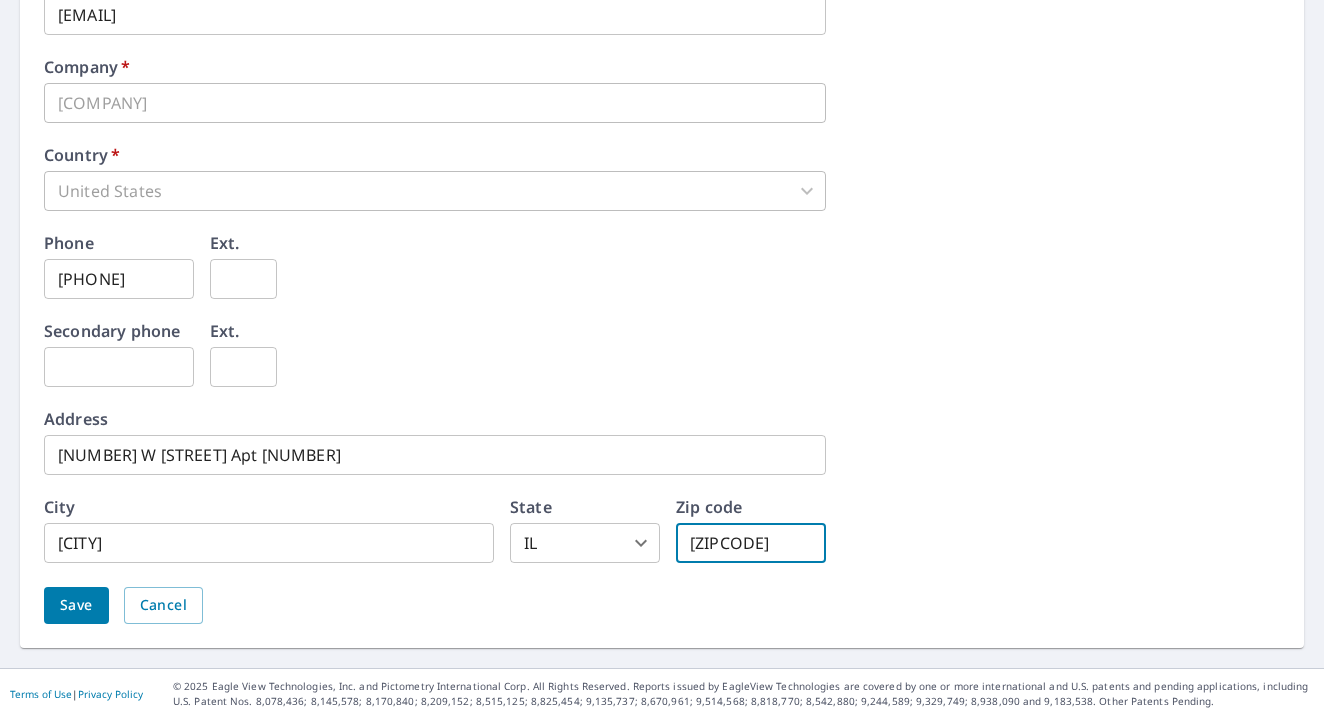 scroll, scrollTop: 976, scrollLeft: 0, axis: vertical 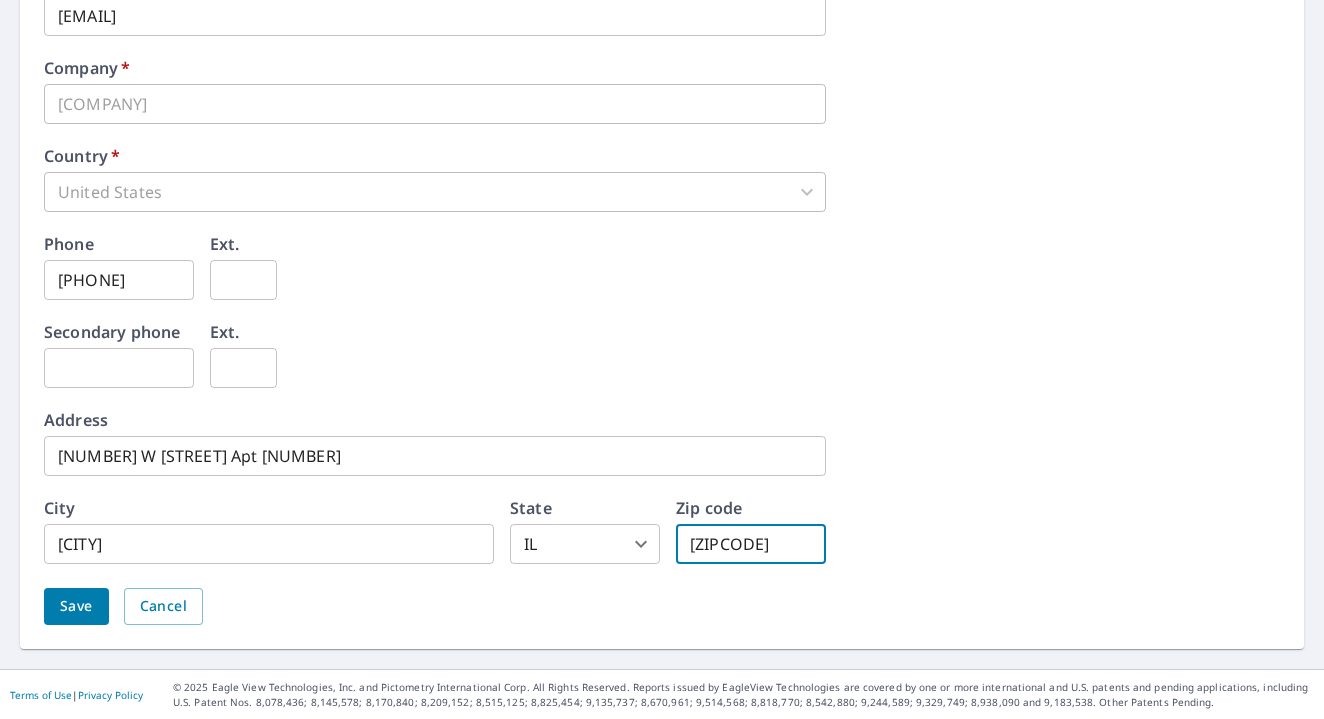 type on "[ZIPCODE]" 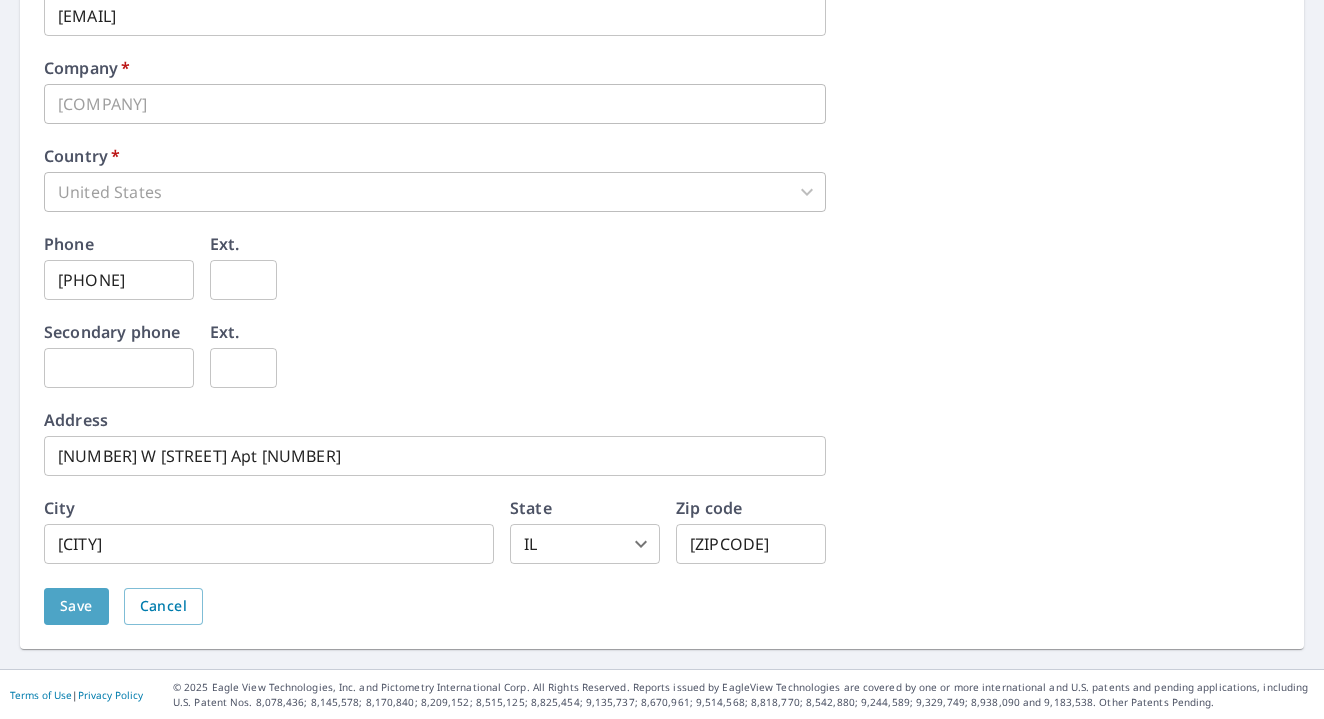 click on "Save" at bounding box center [76, 606] 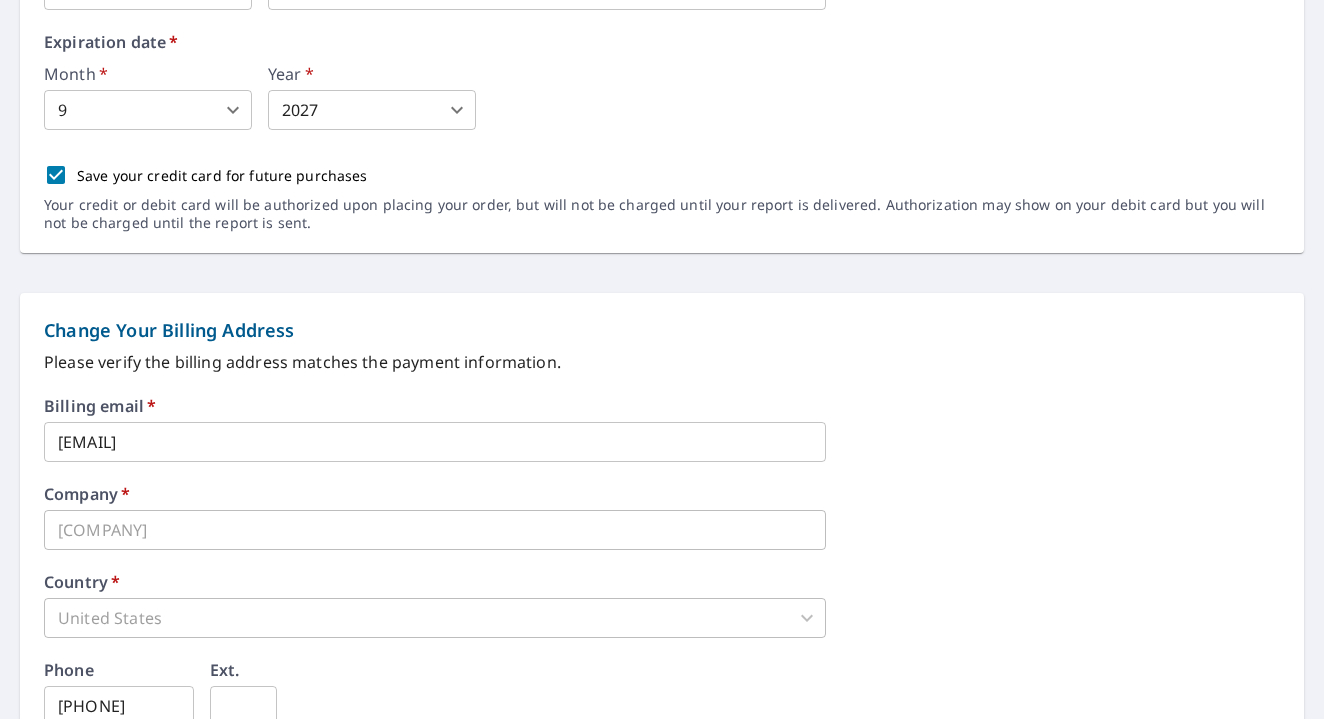 scroll, scrollTop: 603, scrollLeft: 0, axis: vertical 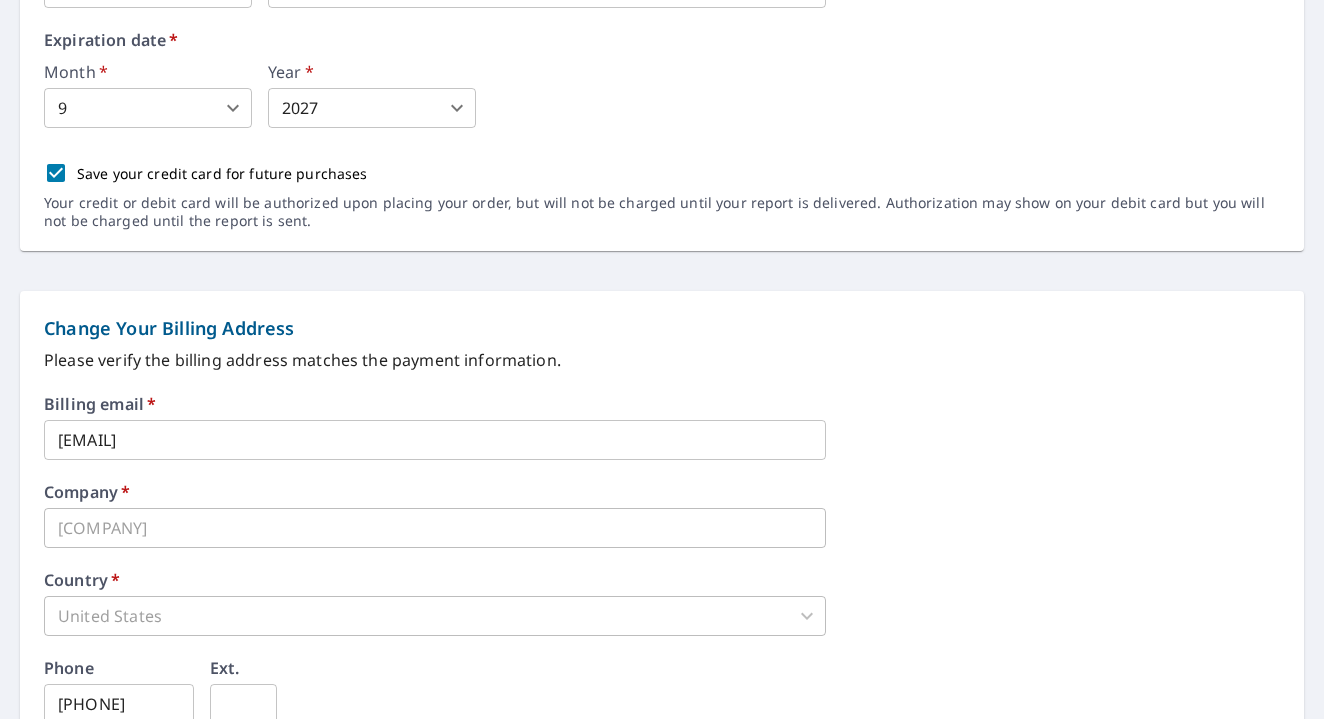 click on "[COMPANY]" at bounding box center (435, 528) 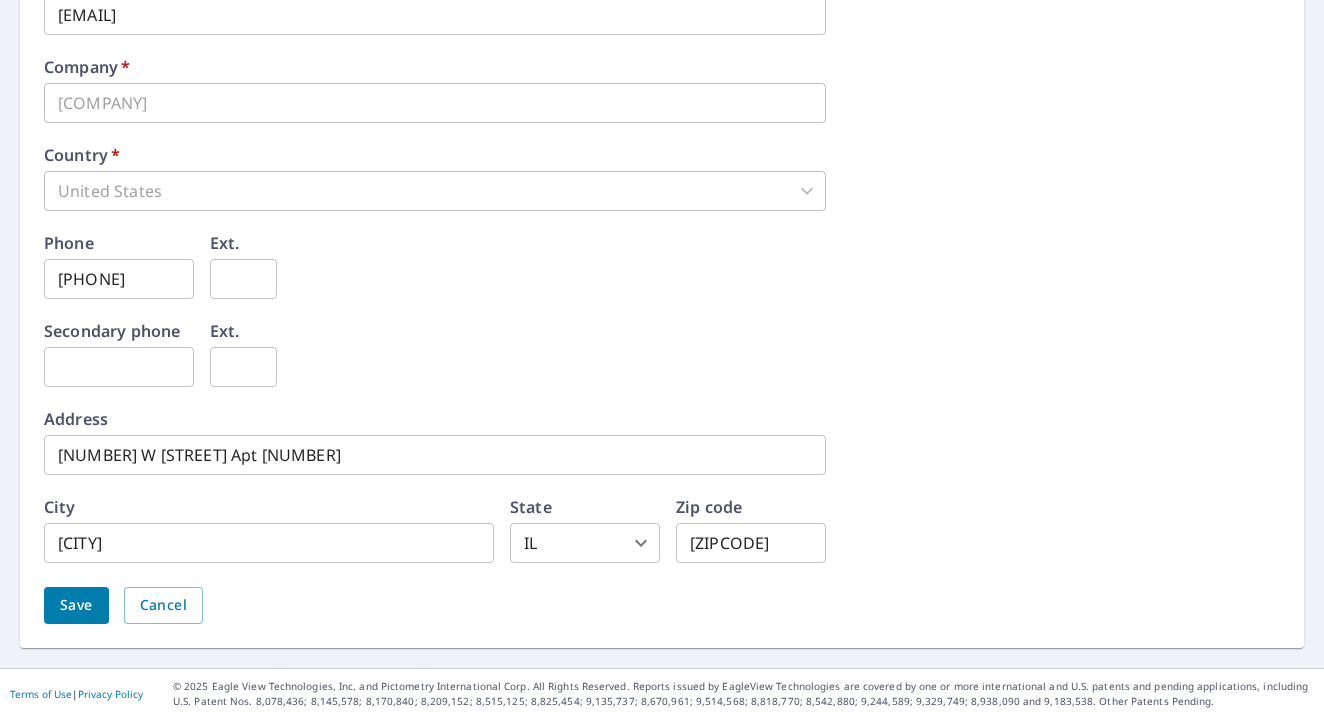 scroll, scrollTop: 1027, scrollLeft: 0, axis: vertical 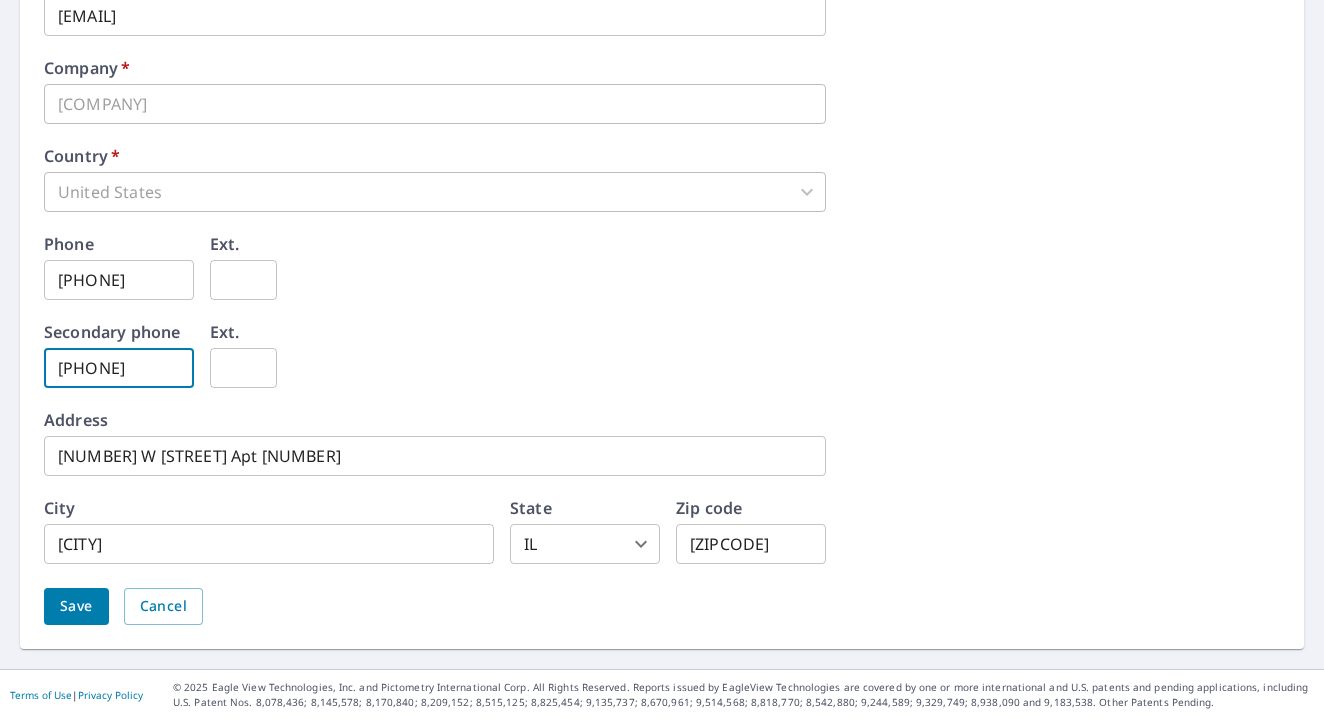 type on "[PHONE]" 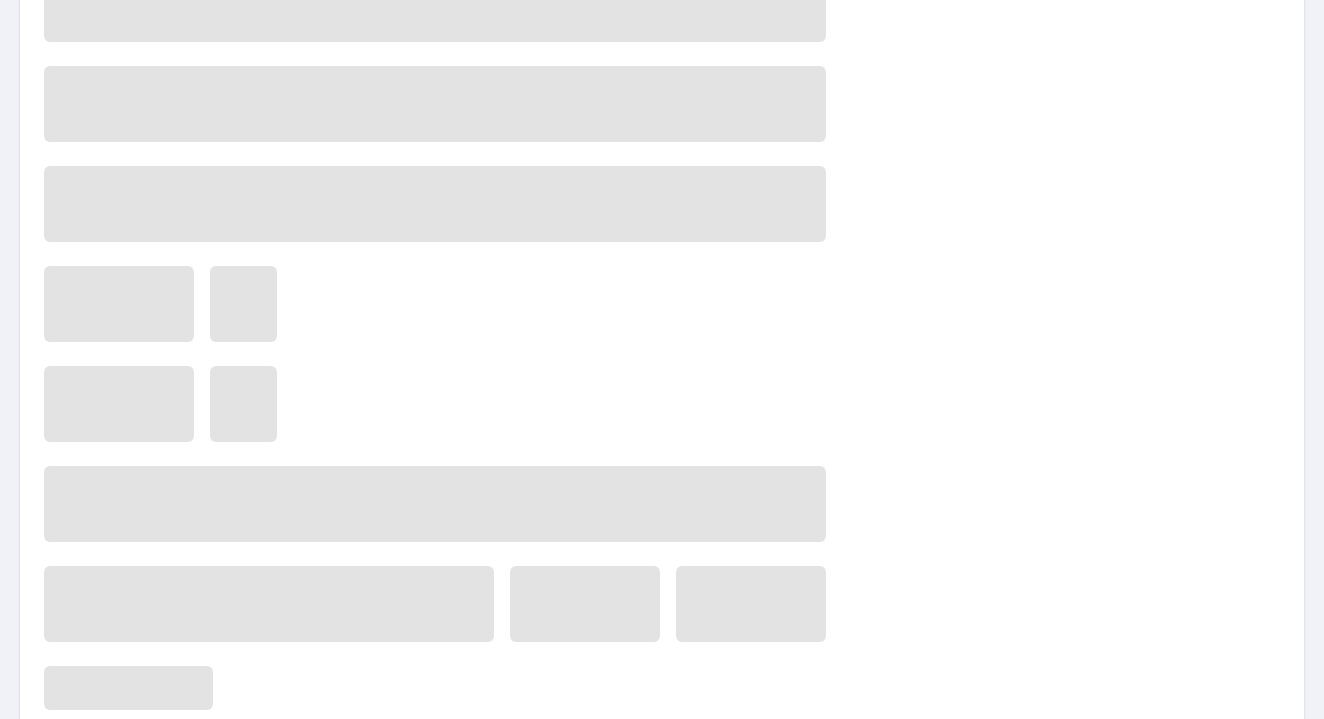 scroll, scrollTop: 0, scrollLeft: 0, axis: both 